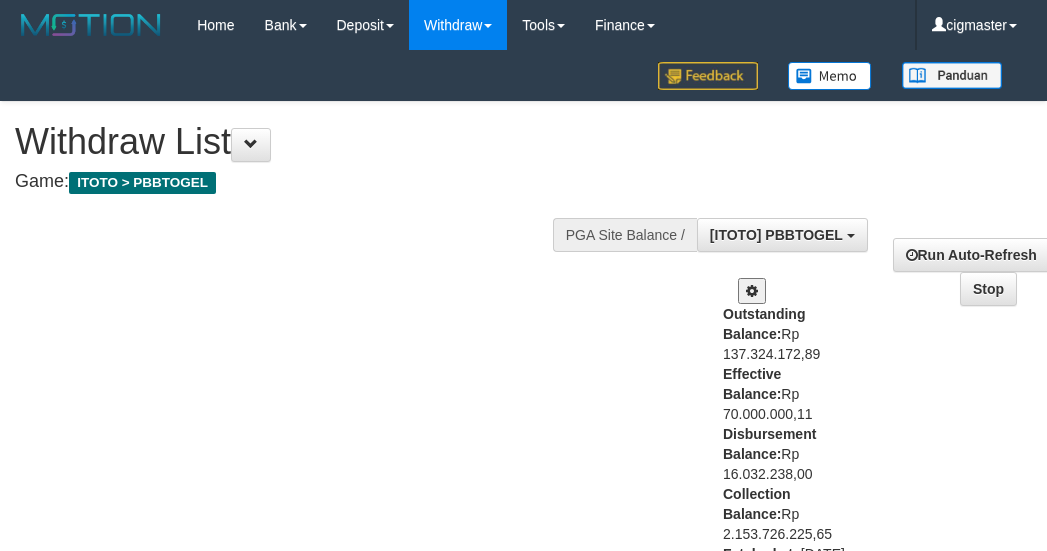 select on "**" 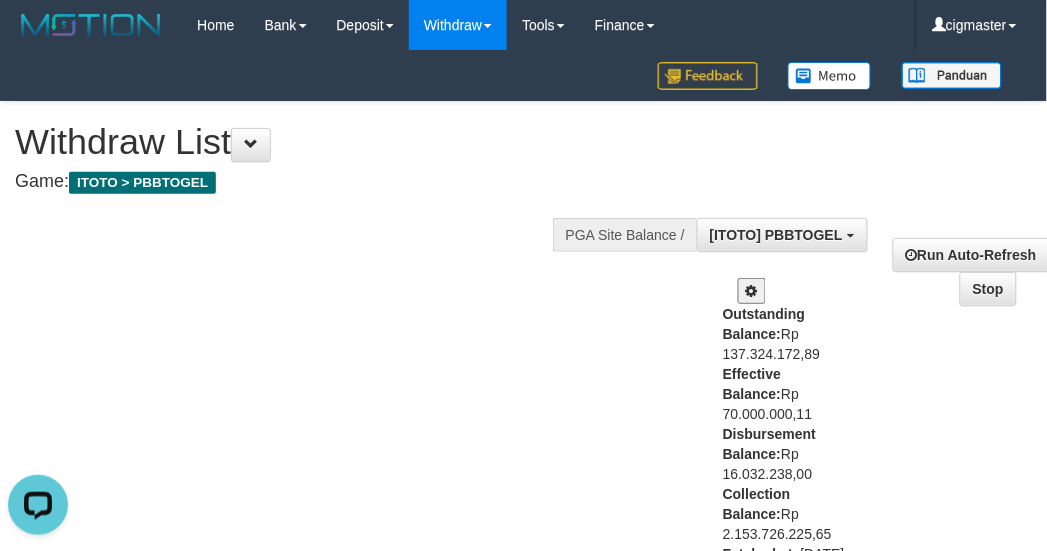 scroll, scrollTop: 0, scrollLeft: 0, axis: both 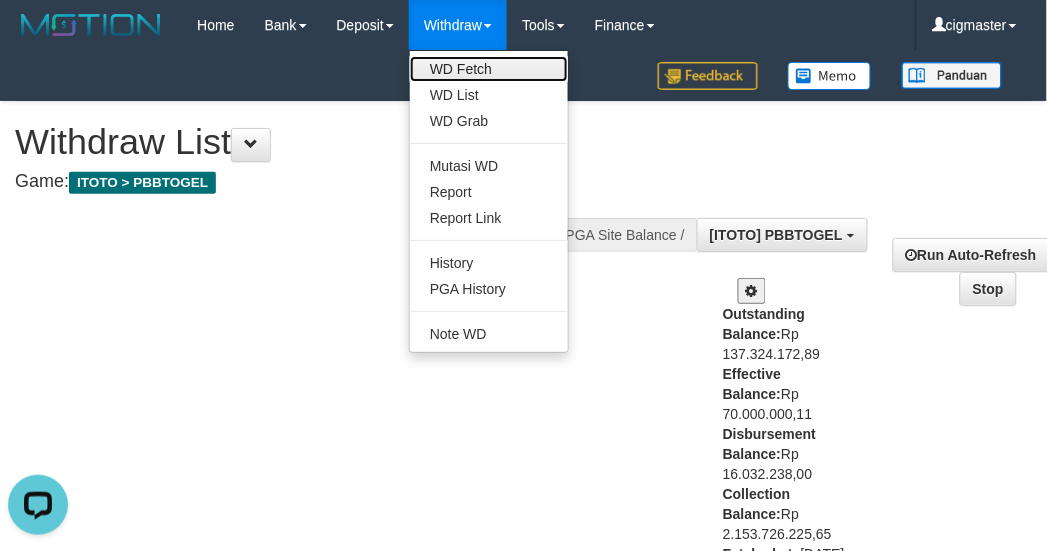 drag, startPoint x: 481, startPoint y: 66, endPoint x: 778, endPoint y: 17, distance: 301.01495 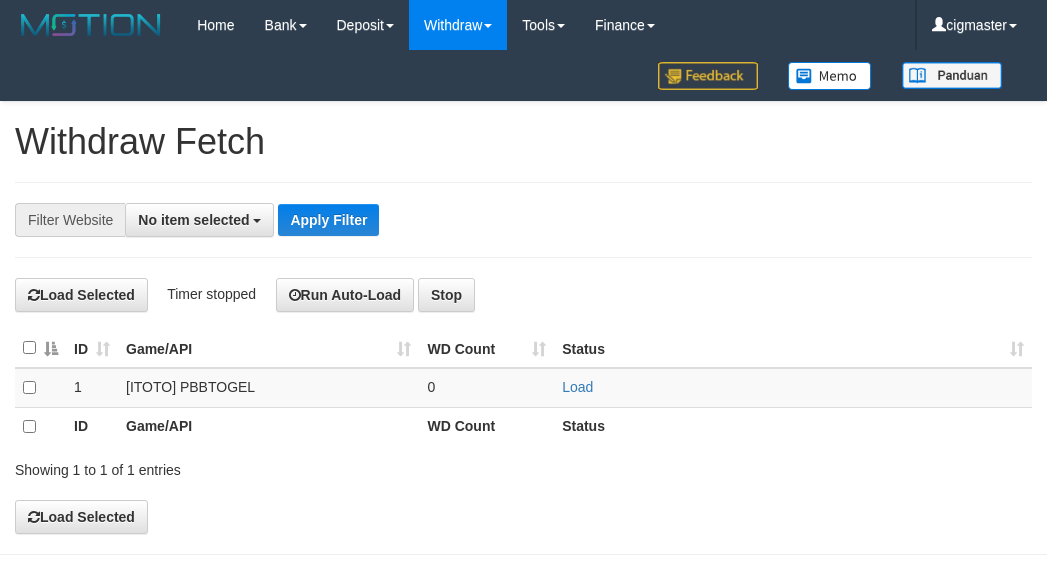 select 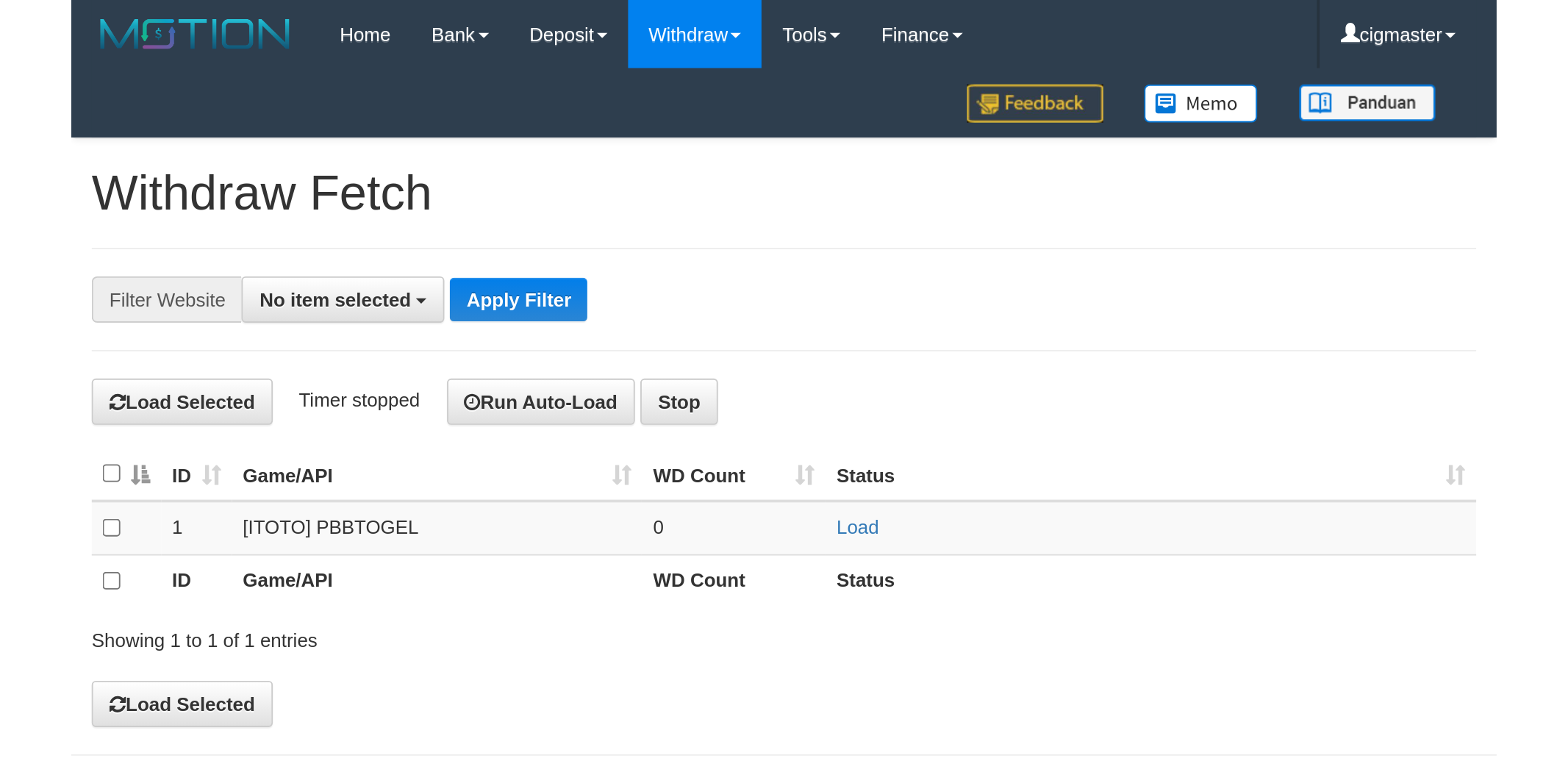 scroll, scrollTop: 0, scrollLeft: 0, axis: both 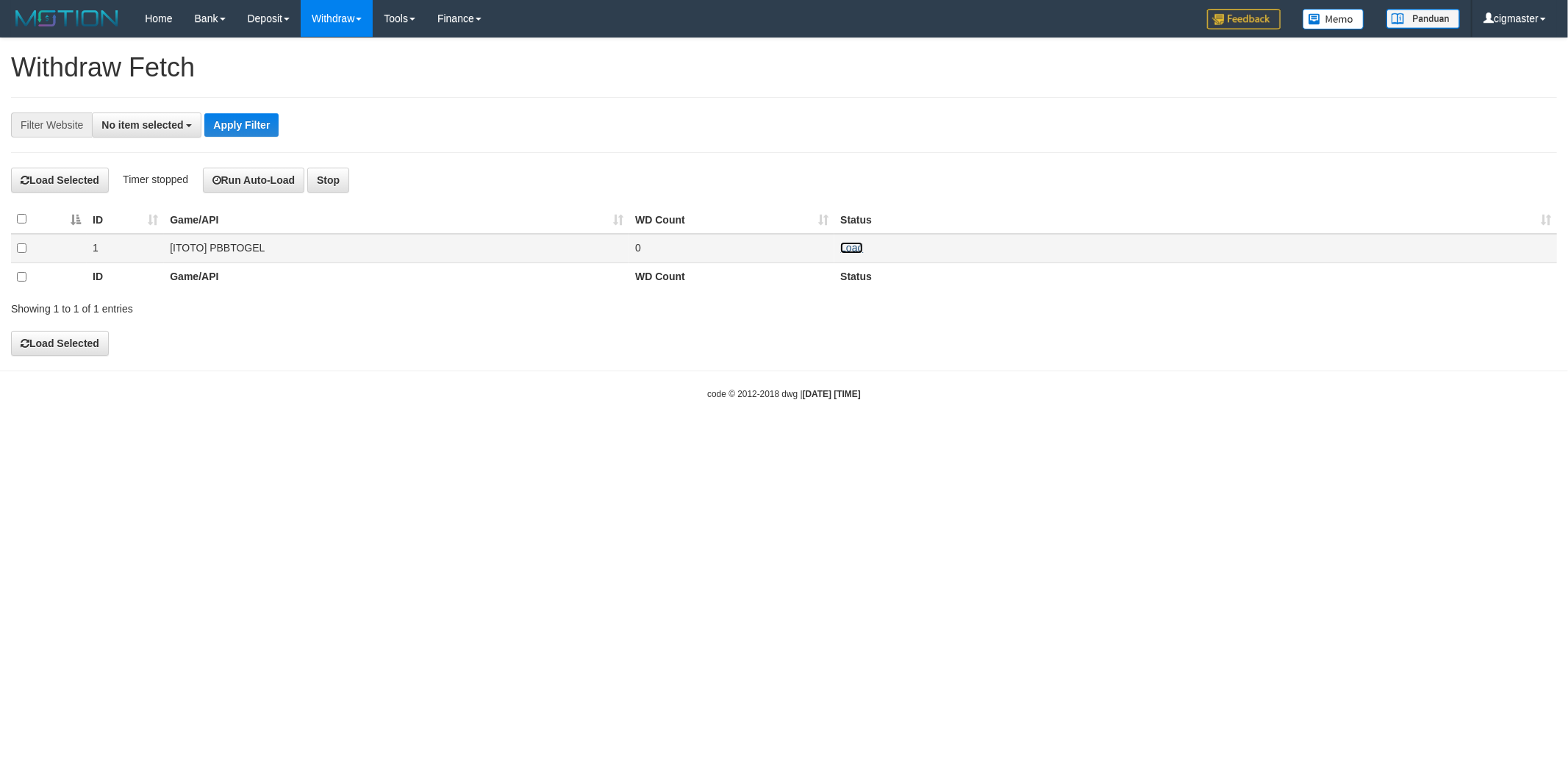 click on "Load" at bounding box center [851, 248] 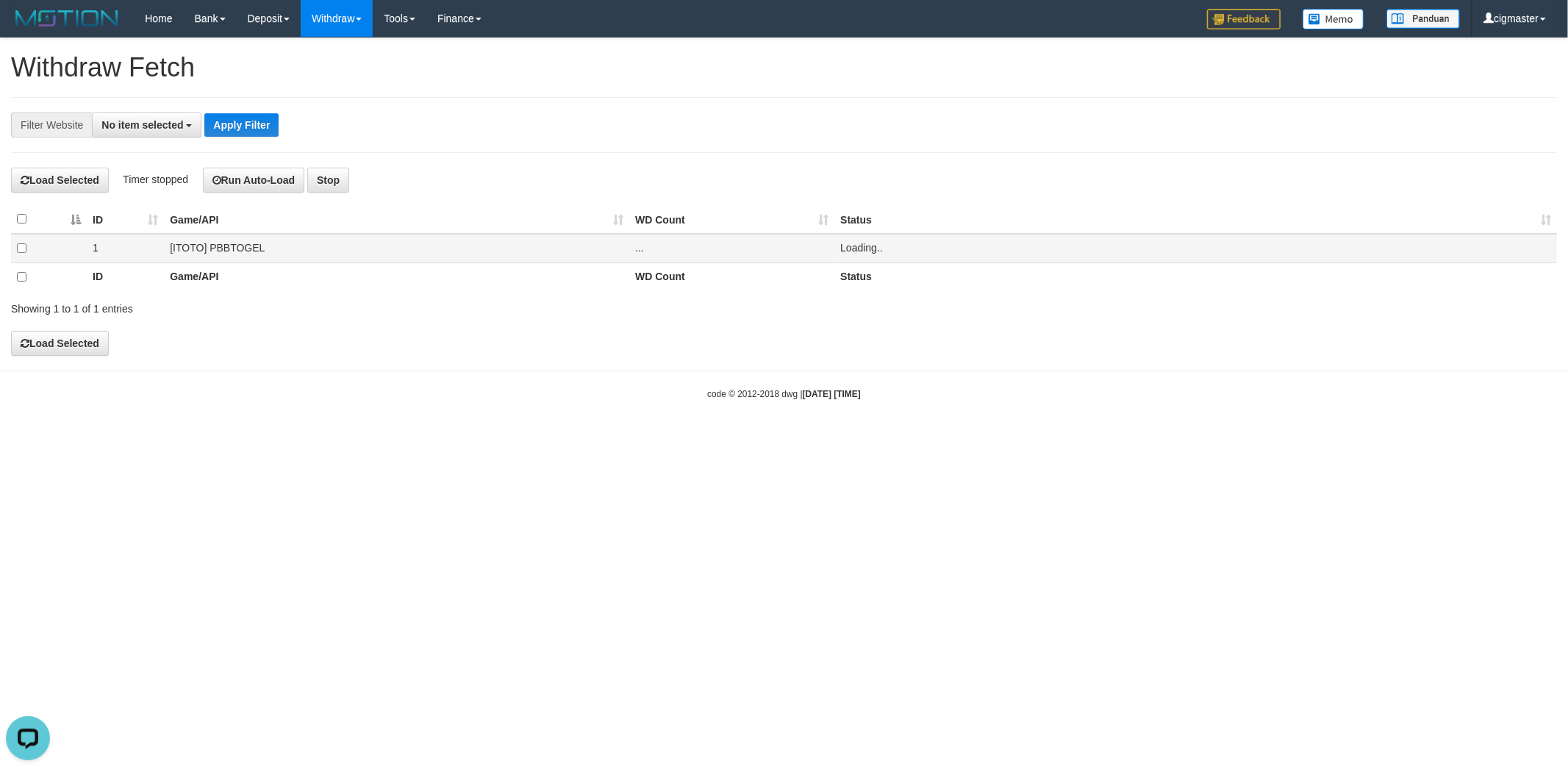 scroll, scrollTop: 0, scrollLeft: 0, axis: both 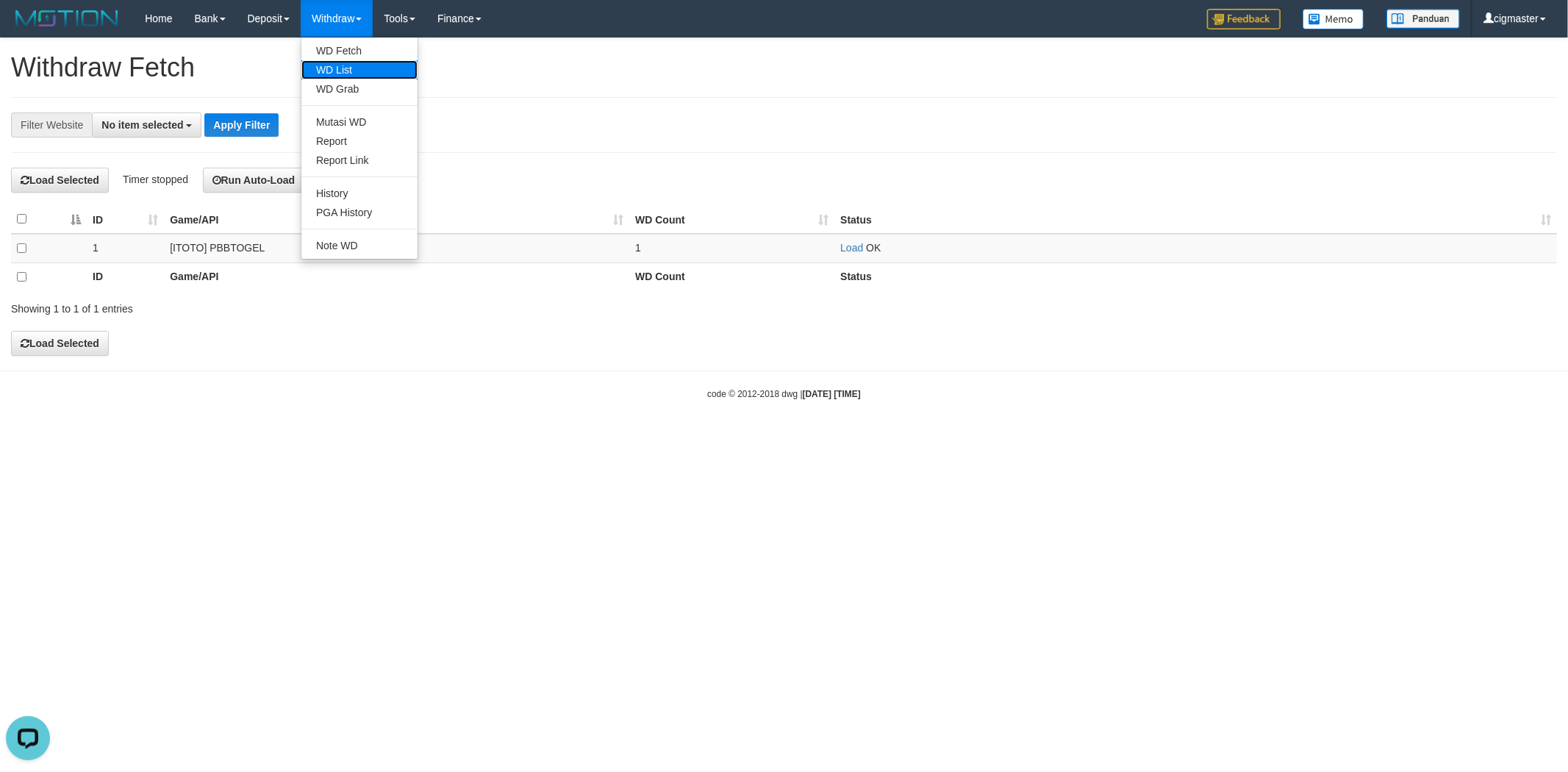click on "WD List" at bounding box center [359, 70] 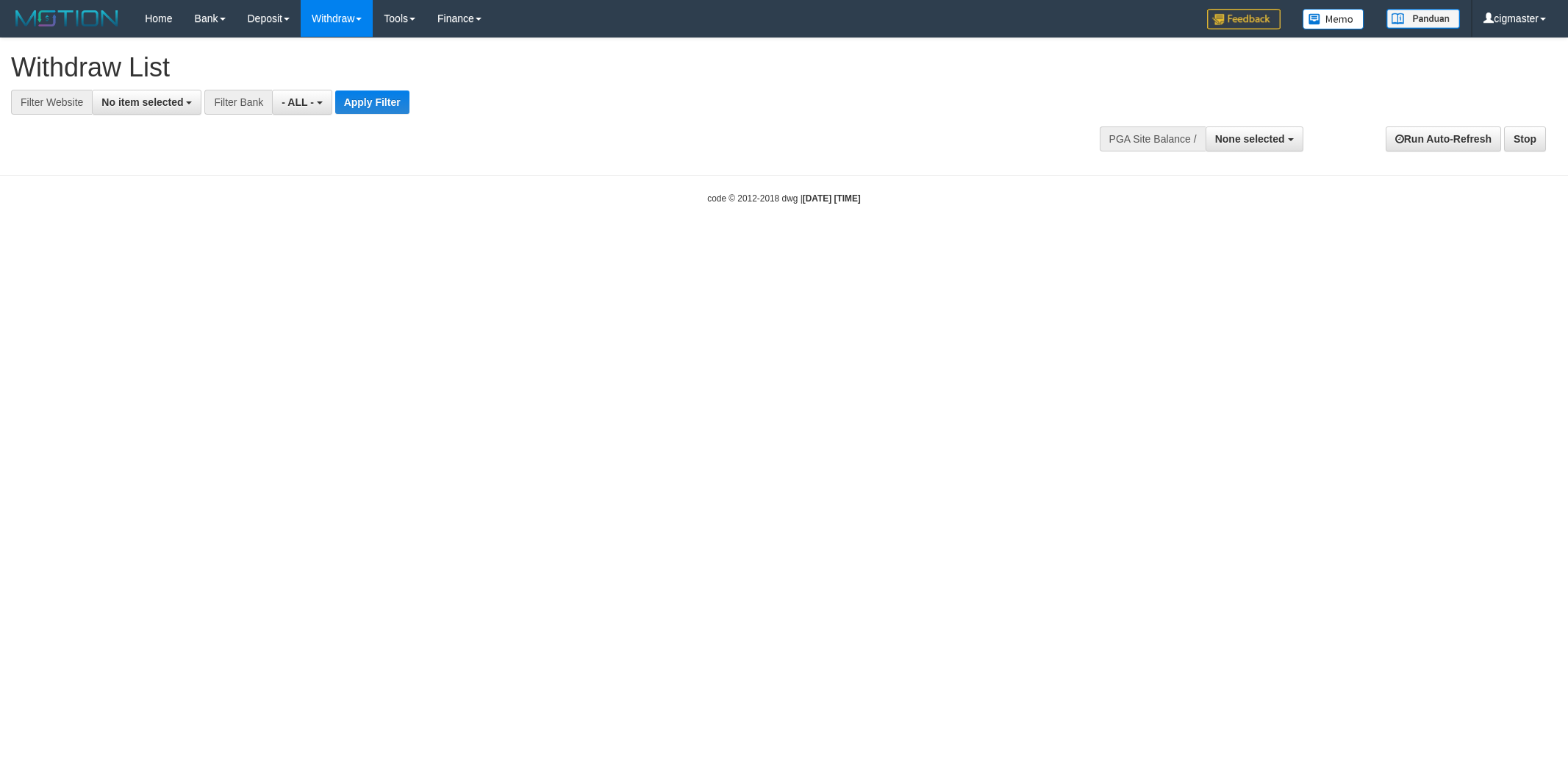 select 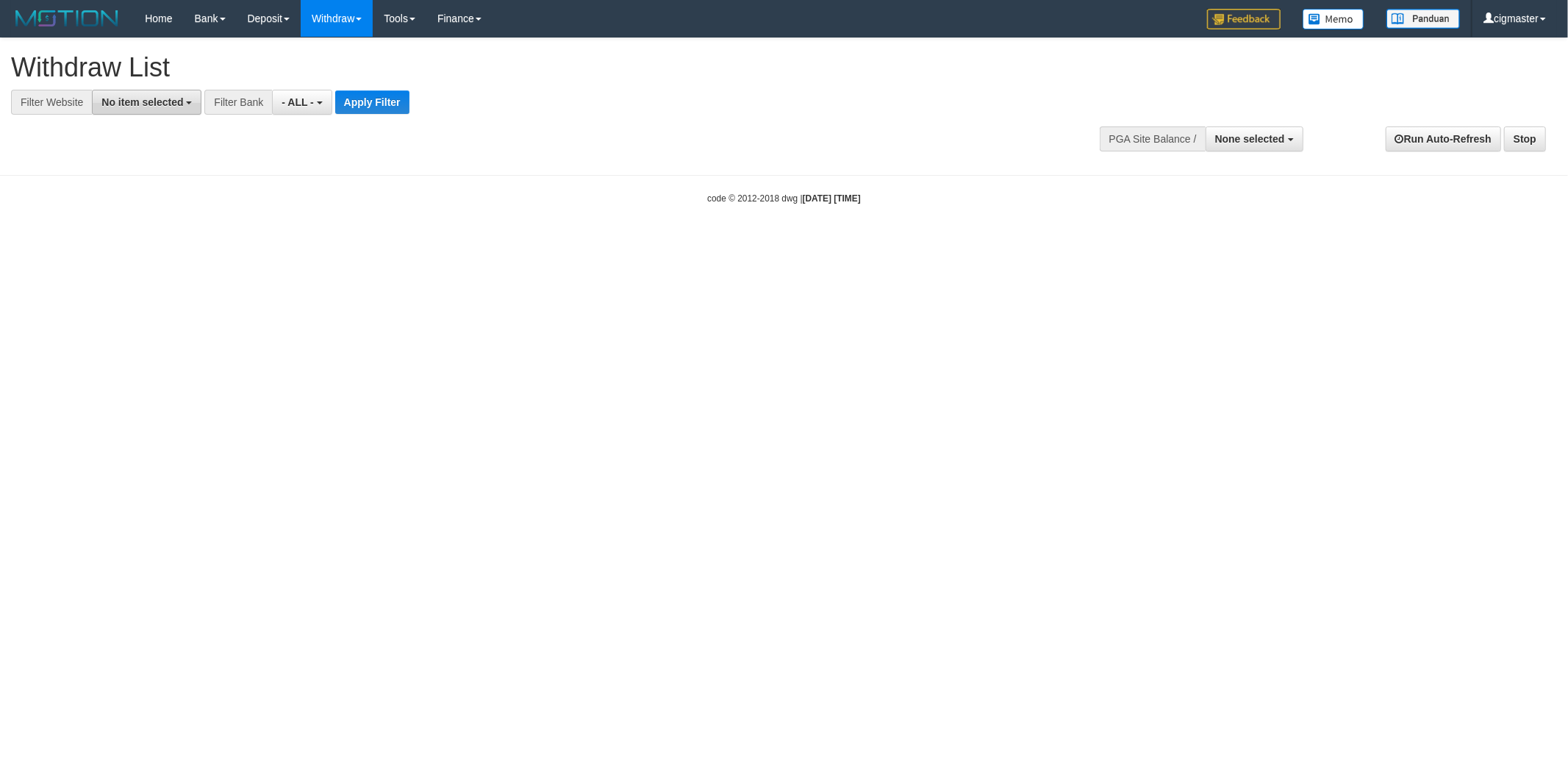 click on "No item selected" at bounding box center [142, 102] 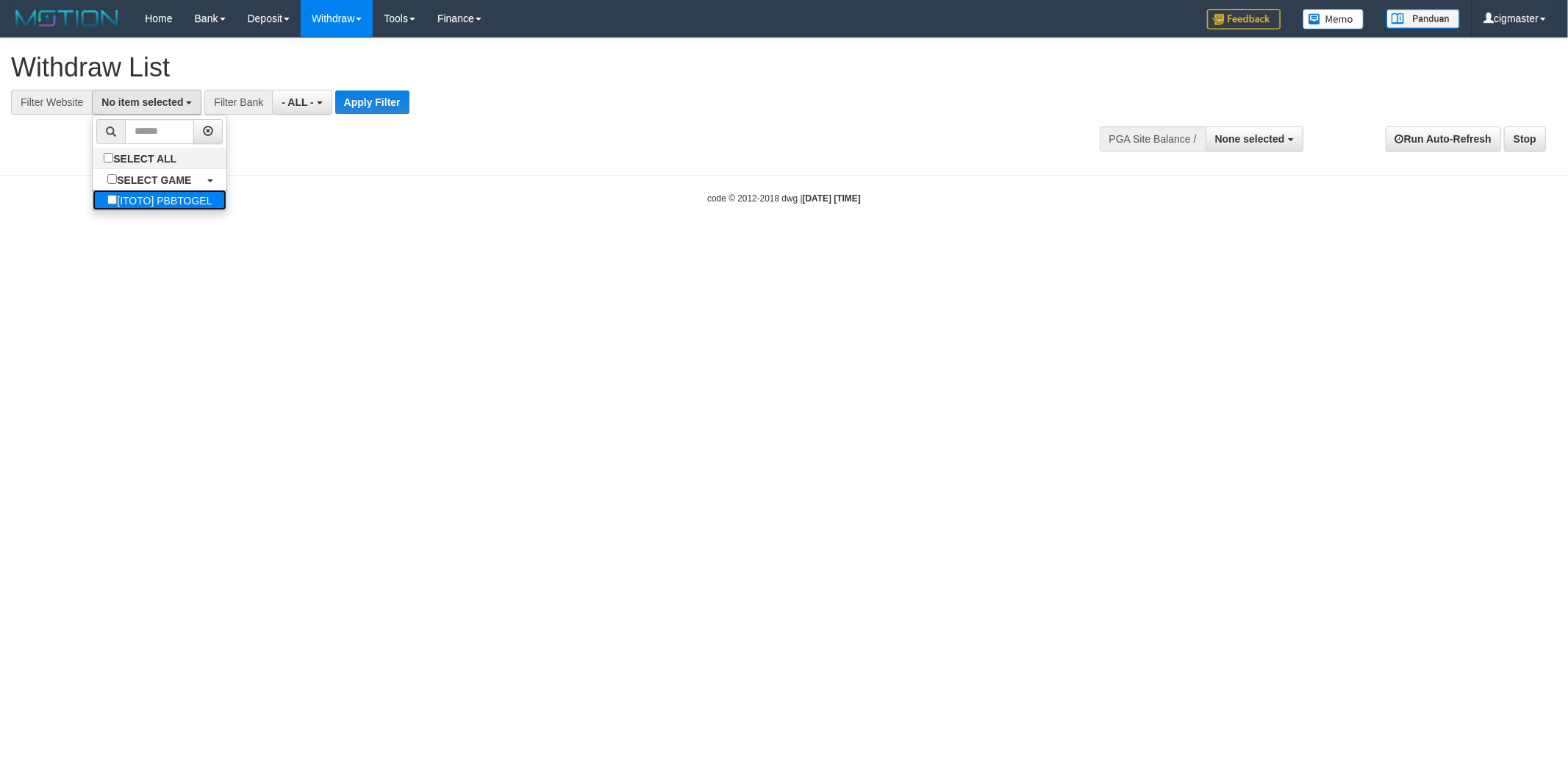 click on "[ITOTO] PBBTOGEL" at bounding box center (160, 200) 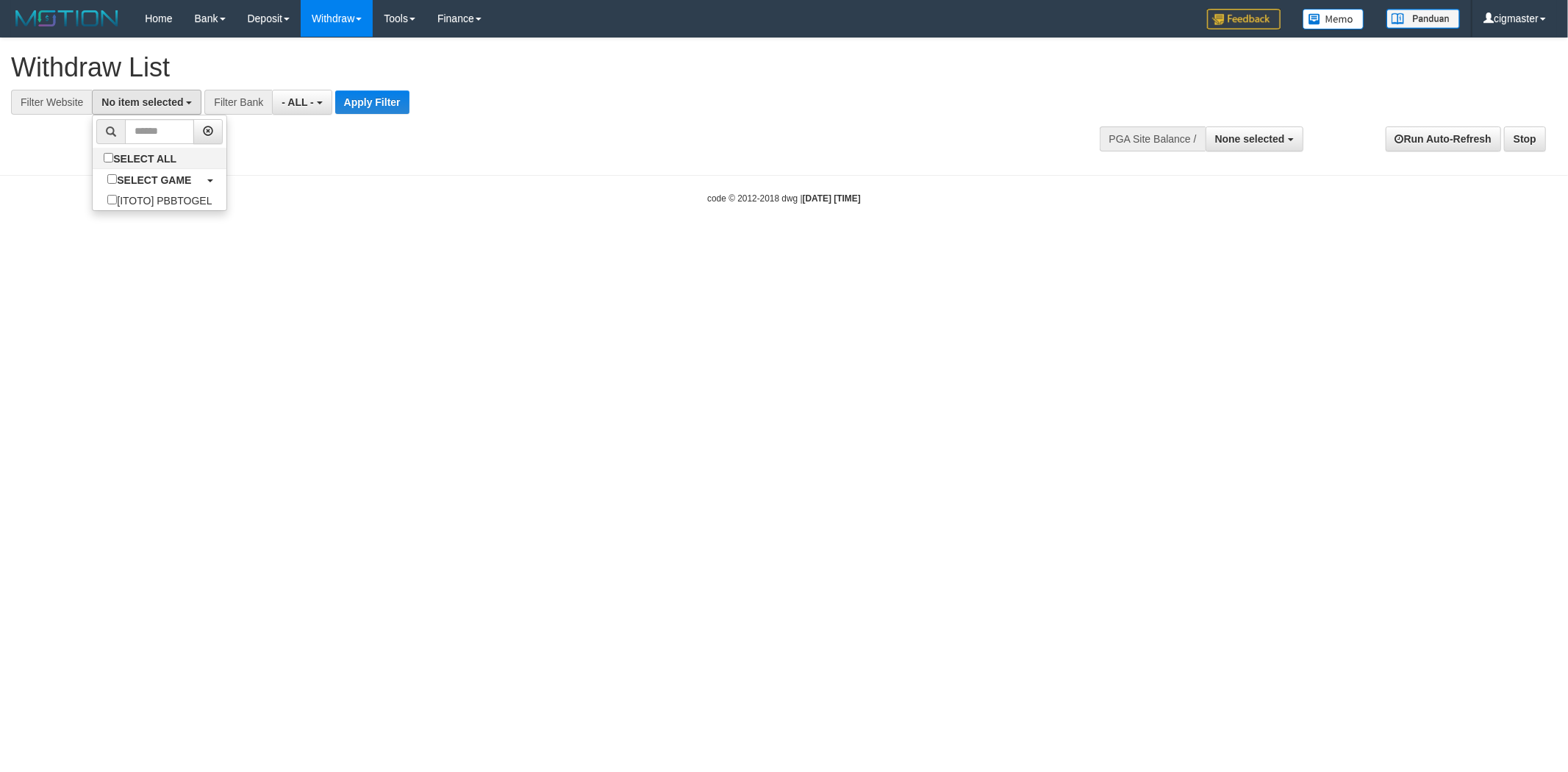 select on "****" 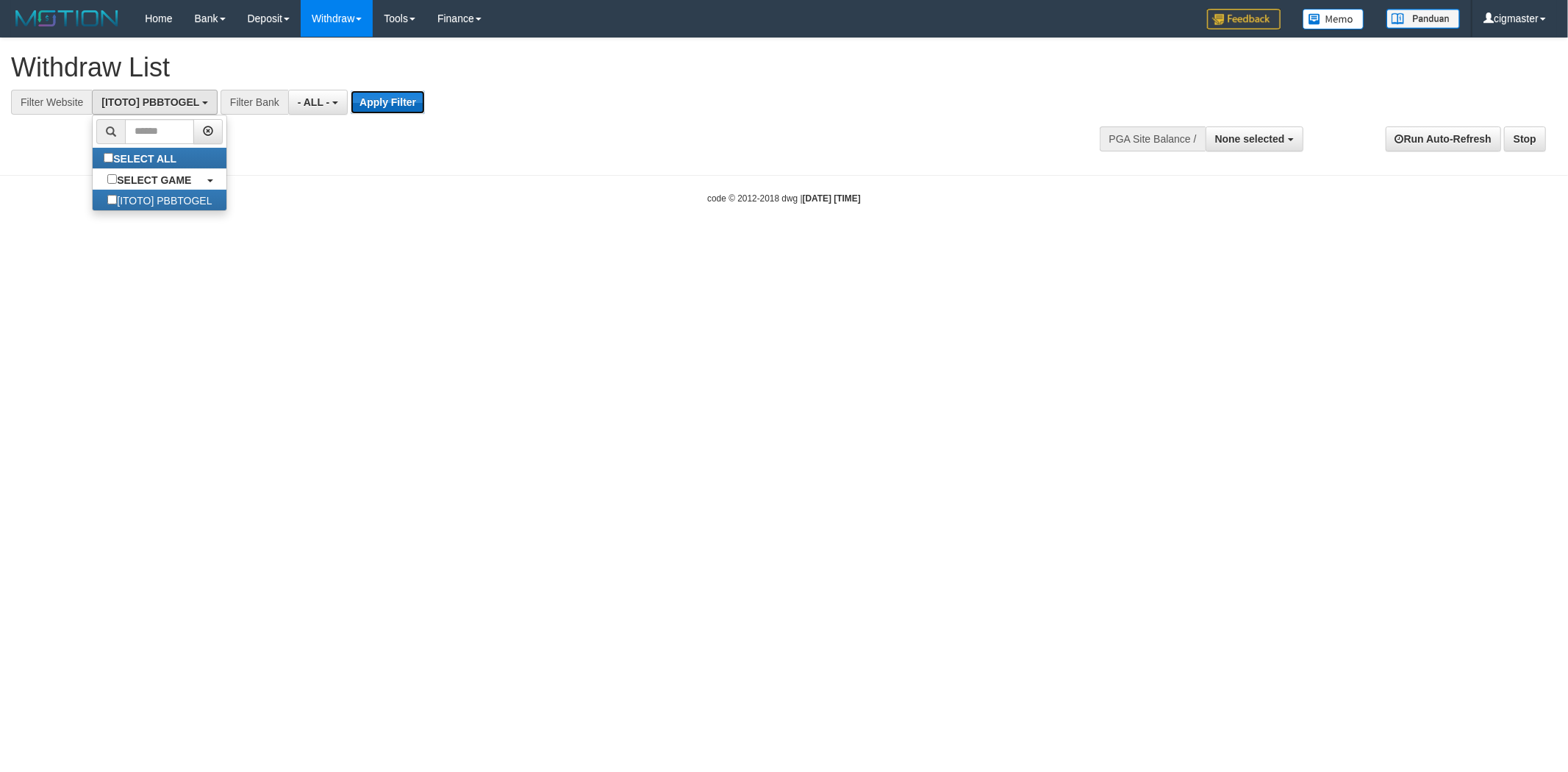click on "Apply Filter" at bounding box center [387, 102] 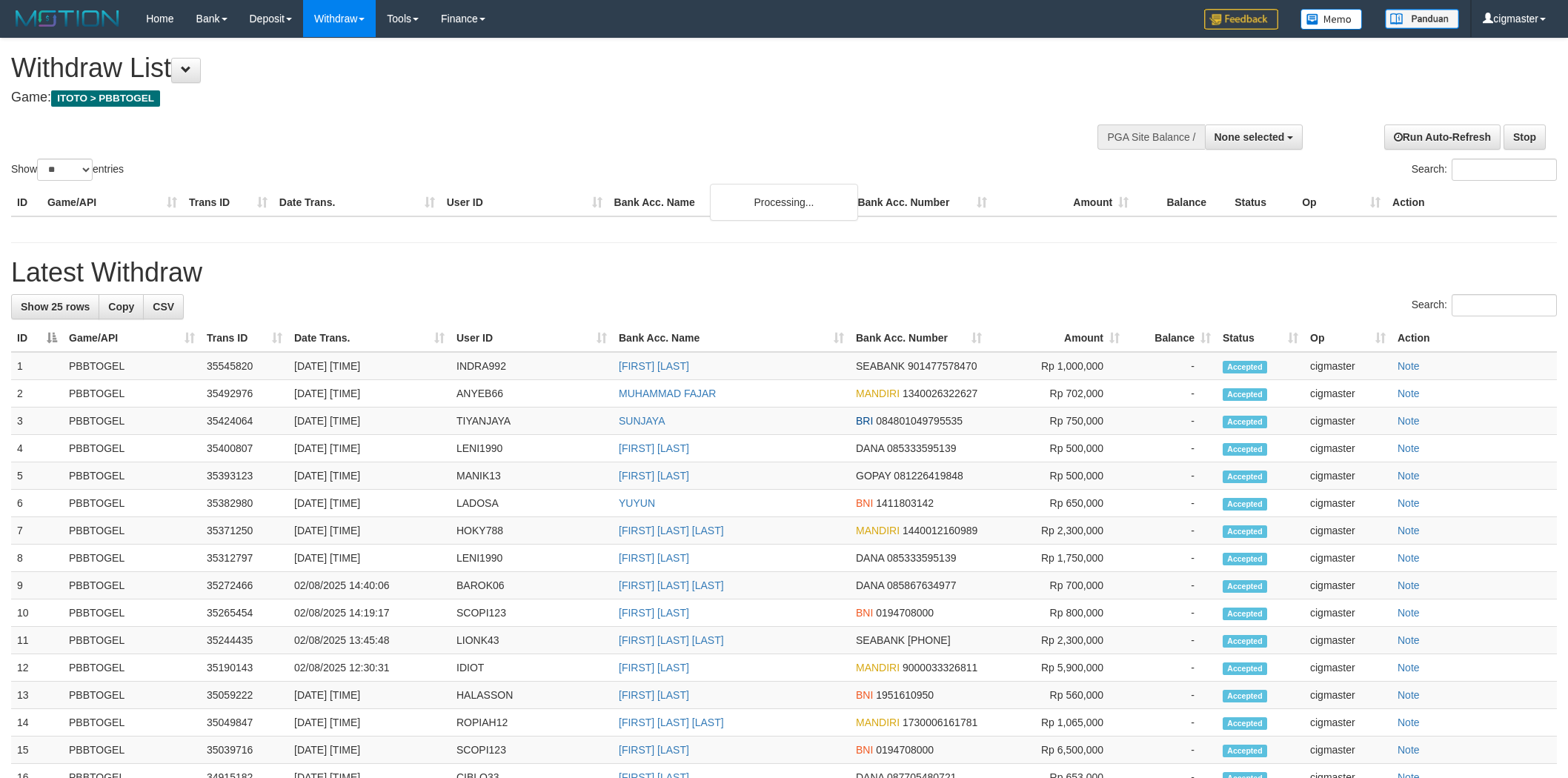select 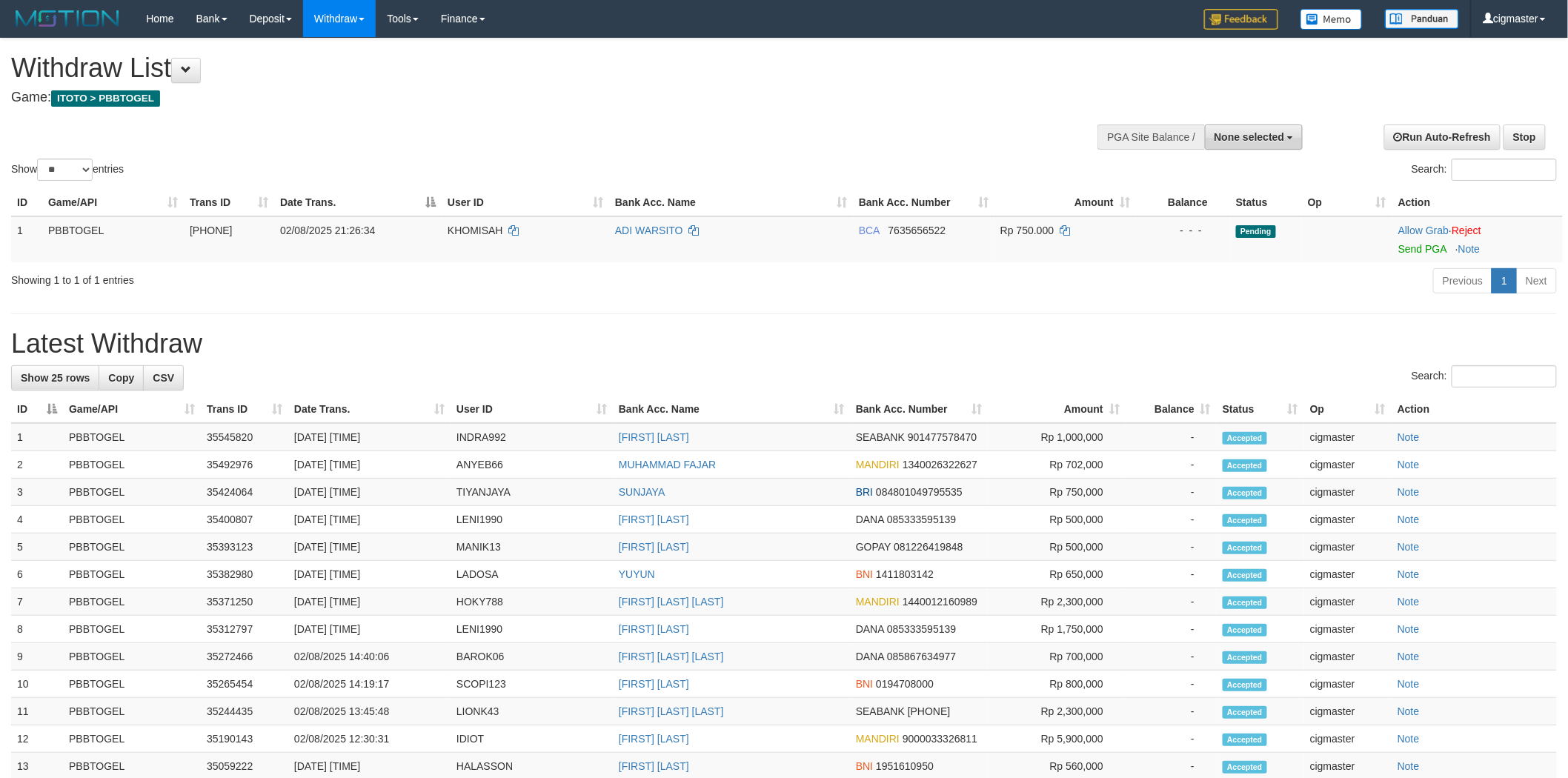 click on "None selected" at bounding box center (1254, 137) 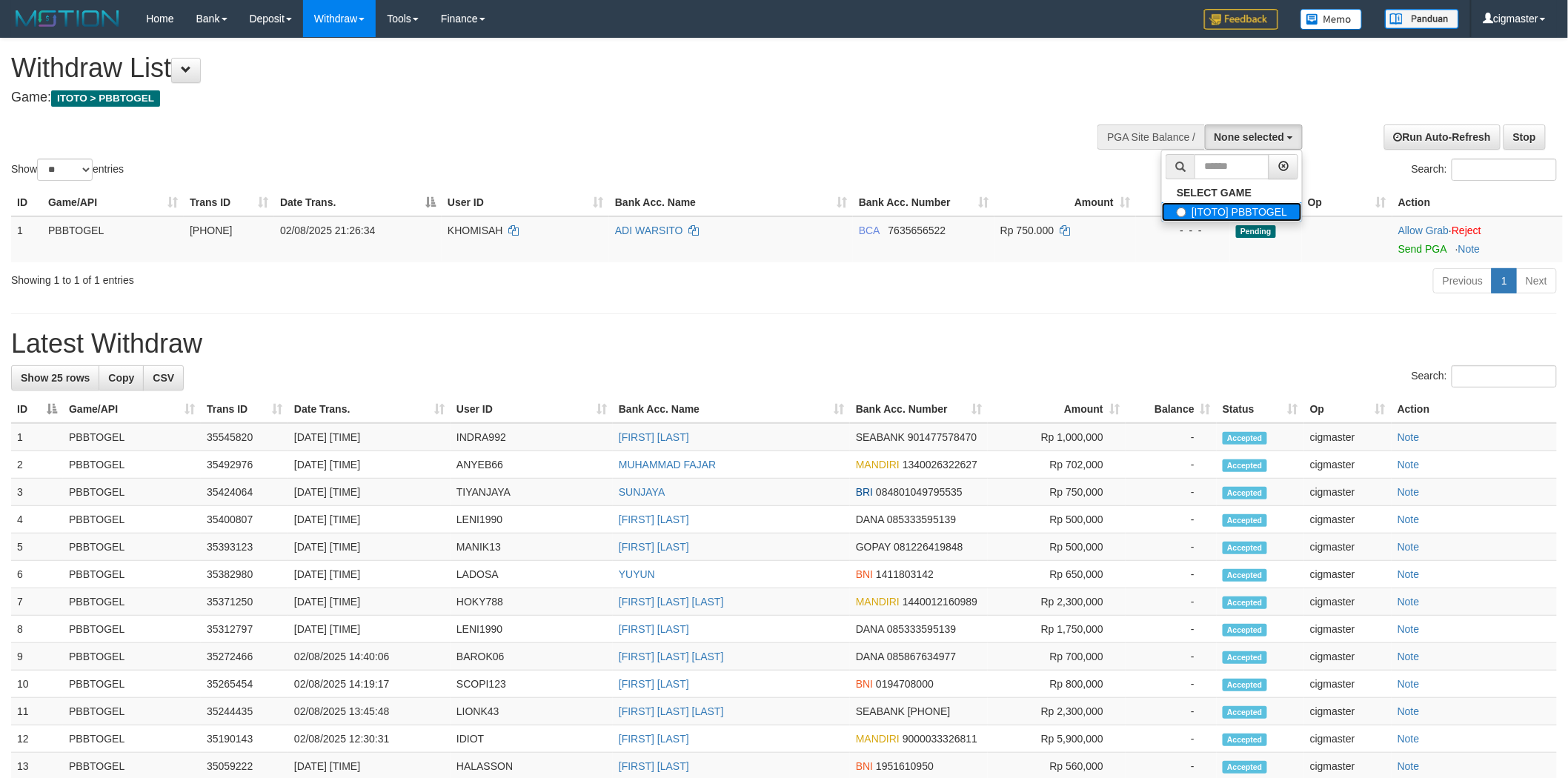 click on "[ITOTO] PBBTOGEL" at bounding box center [1232, 212] 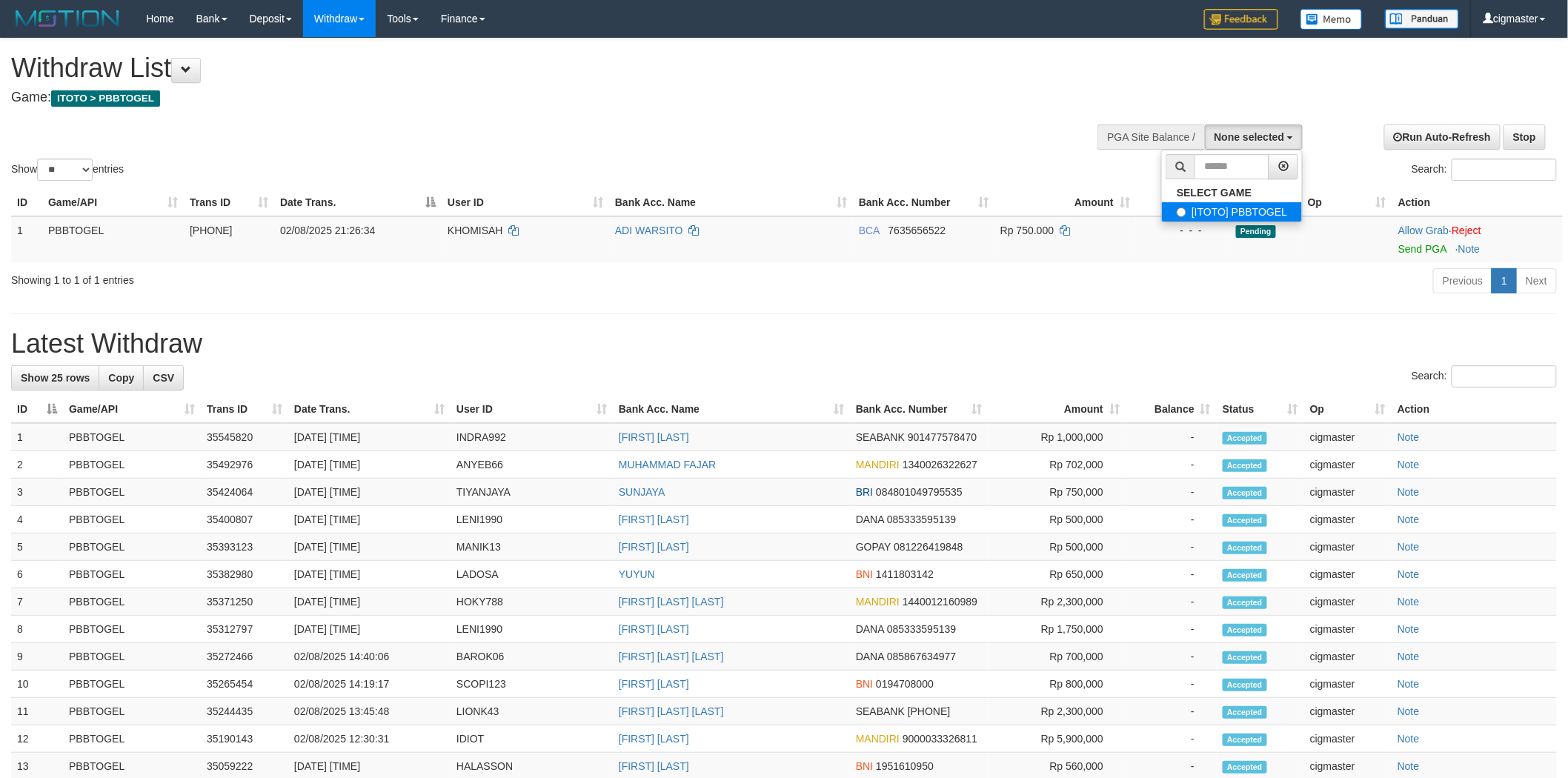 select on "****" 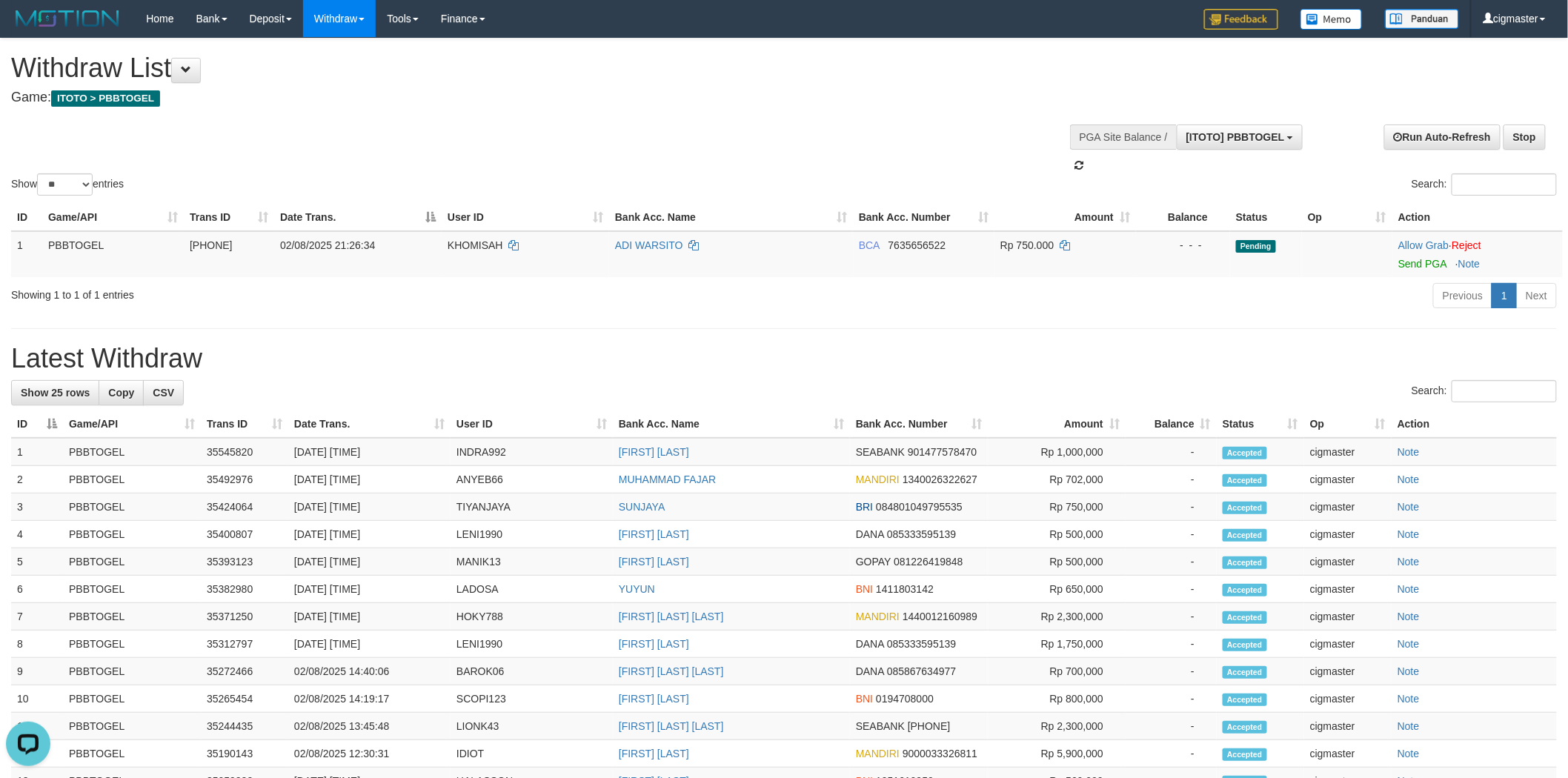 scroll, scrollTop: 0, scrollLeft: 0, axis: both 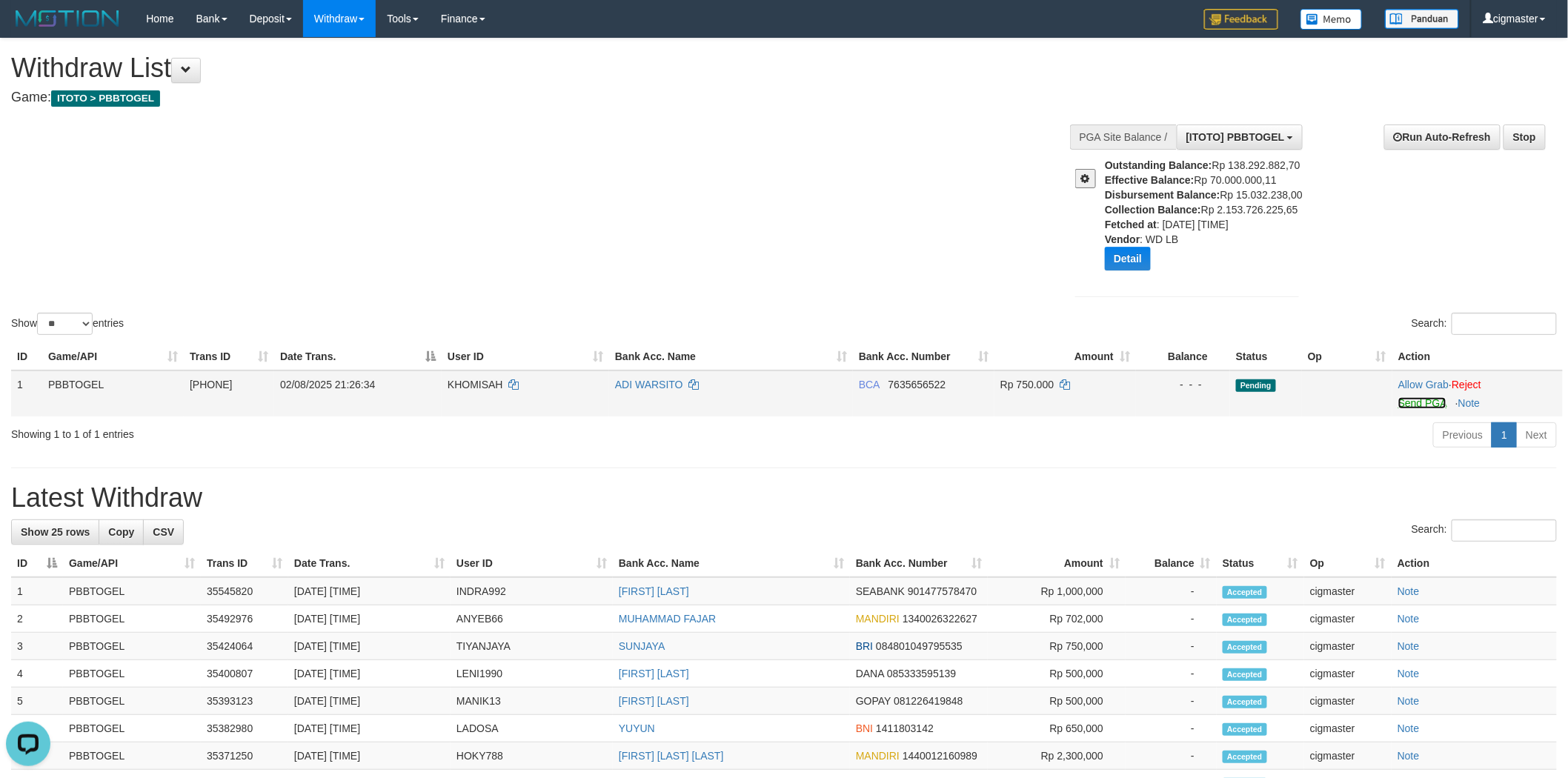 click on "Send PGA" at bounding box center [1422, 403] 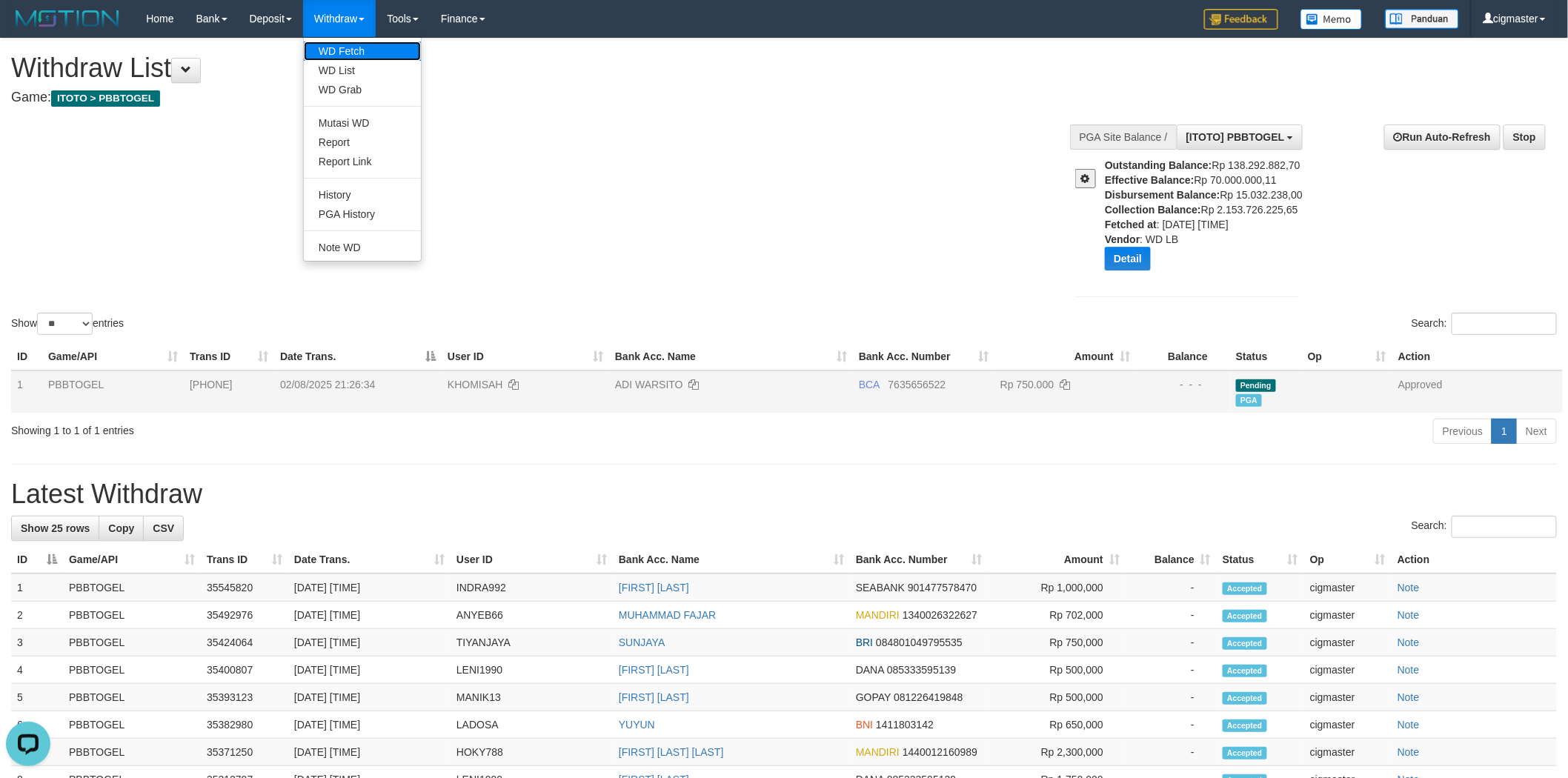 click on "WD Fetch" at bounding box center (362, 51) 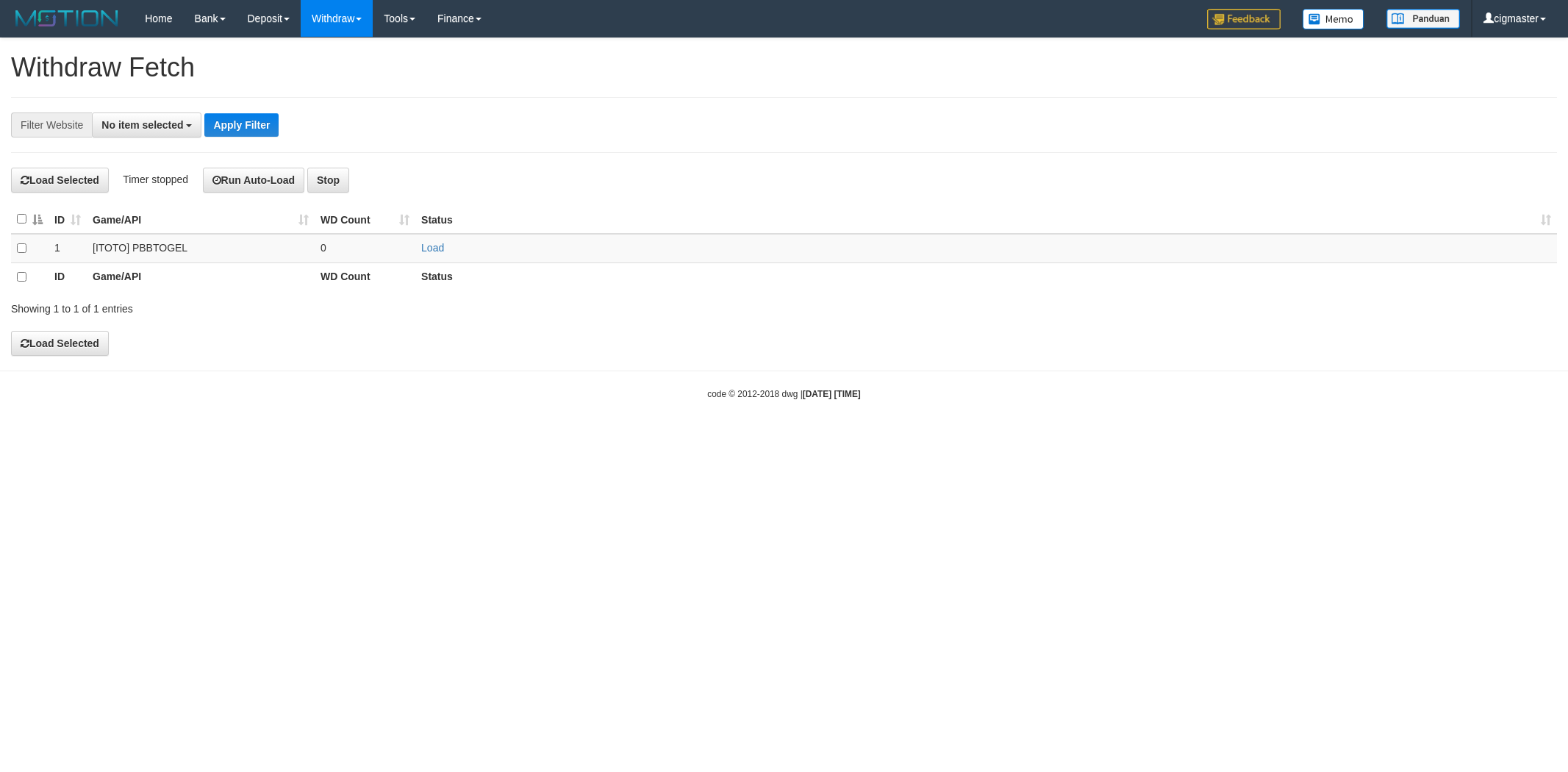 select 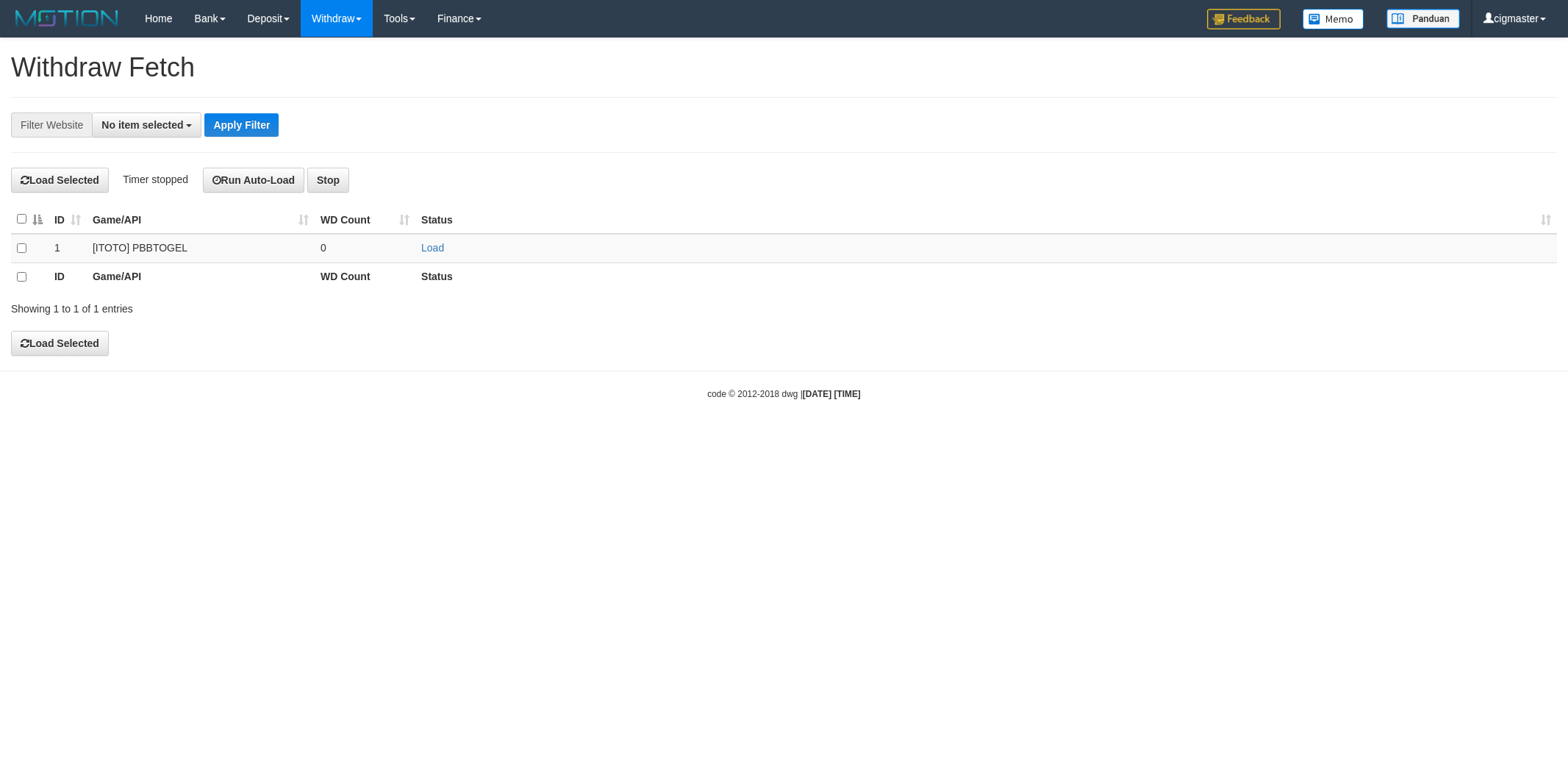 scroll, scrollTop: 0, scrollLeft: 0, axis: both 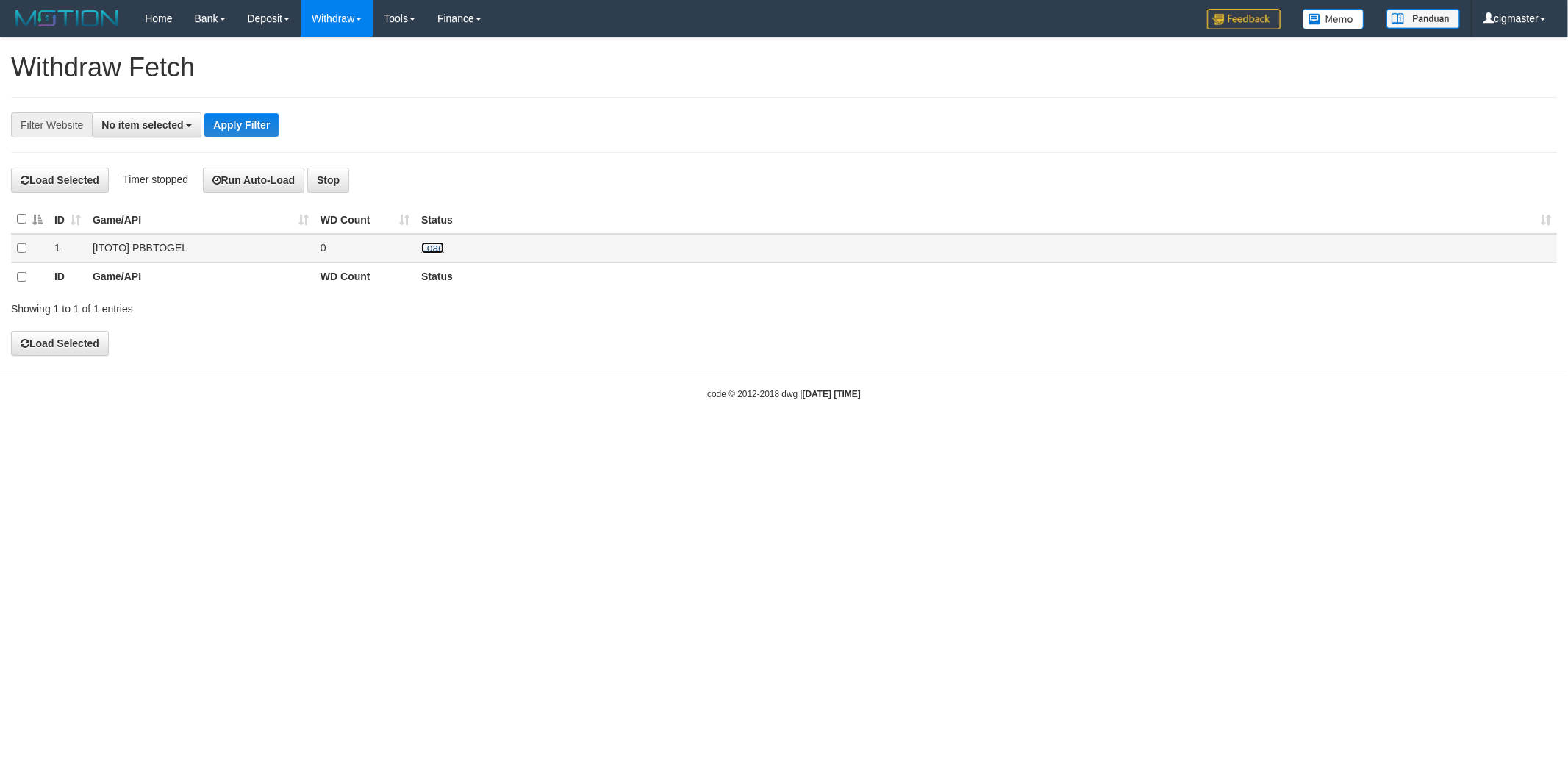 click on "Load" at bounding box center (432, 248) 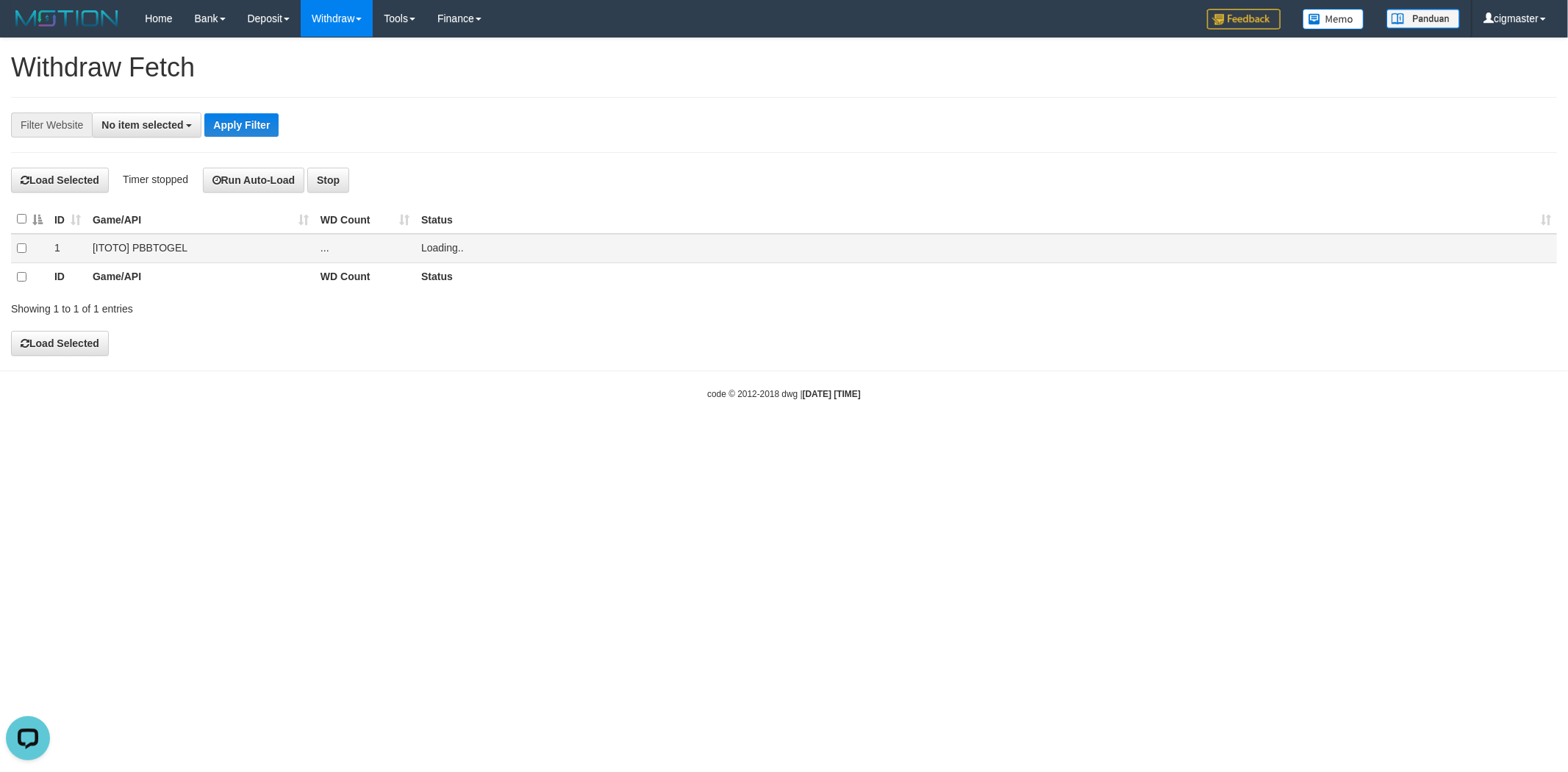 scroll, scrollTop: 0, scrollLeft: 0, axis: both 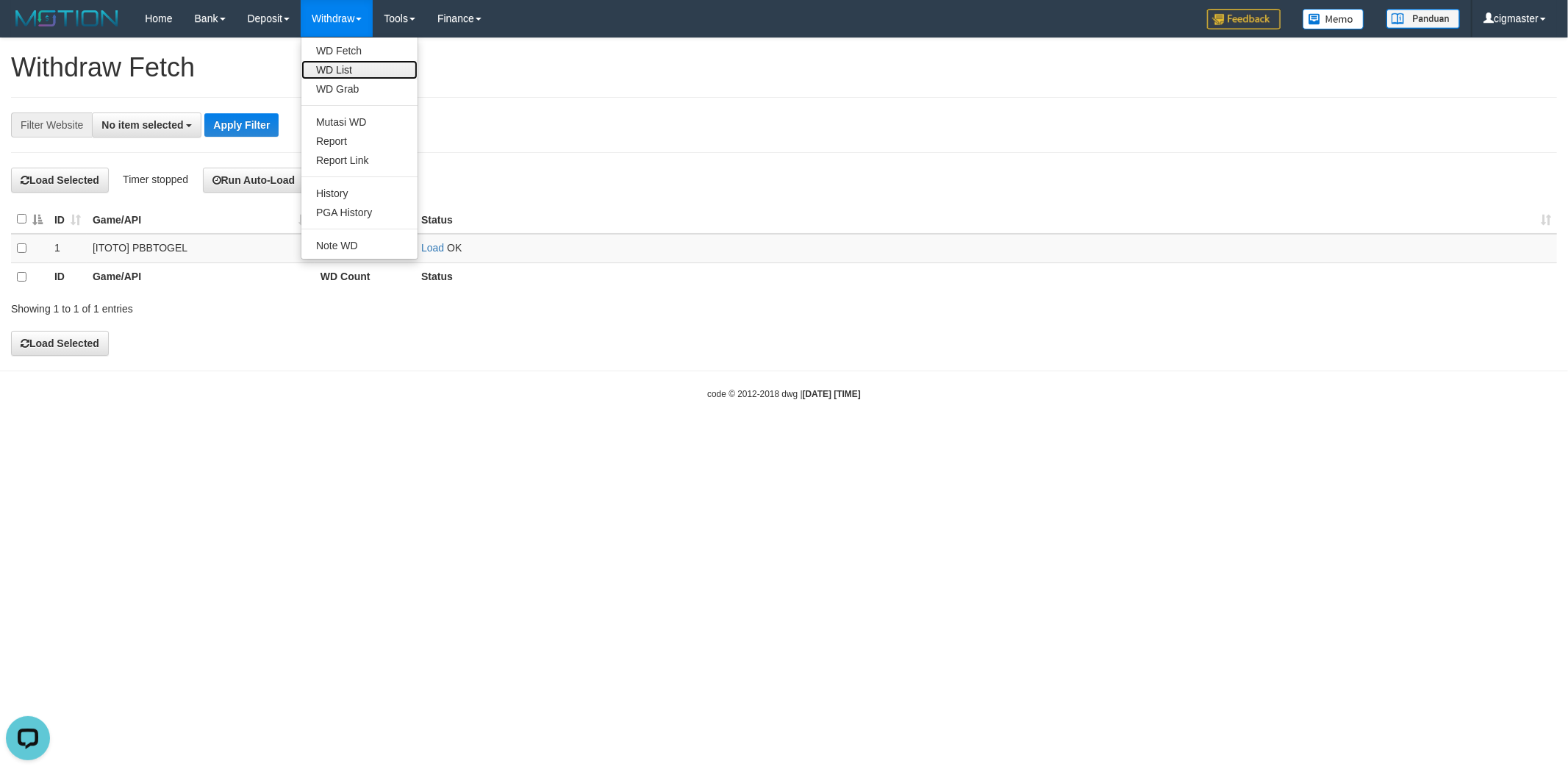 click on "WD List" at bounding box center [359, 70] 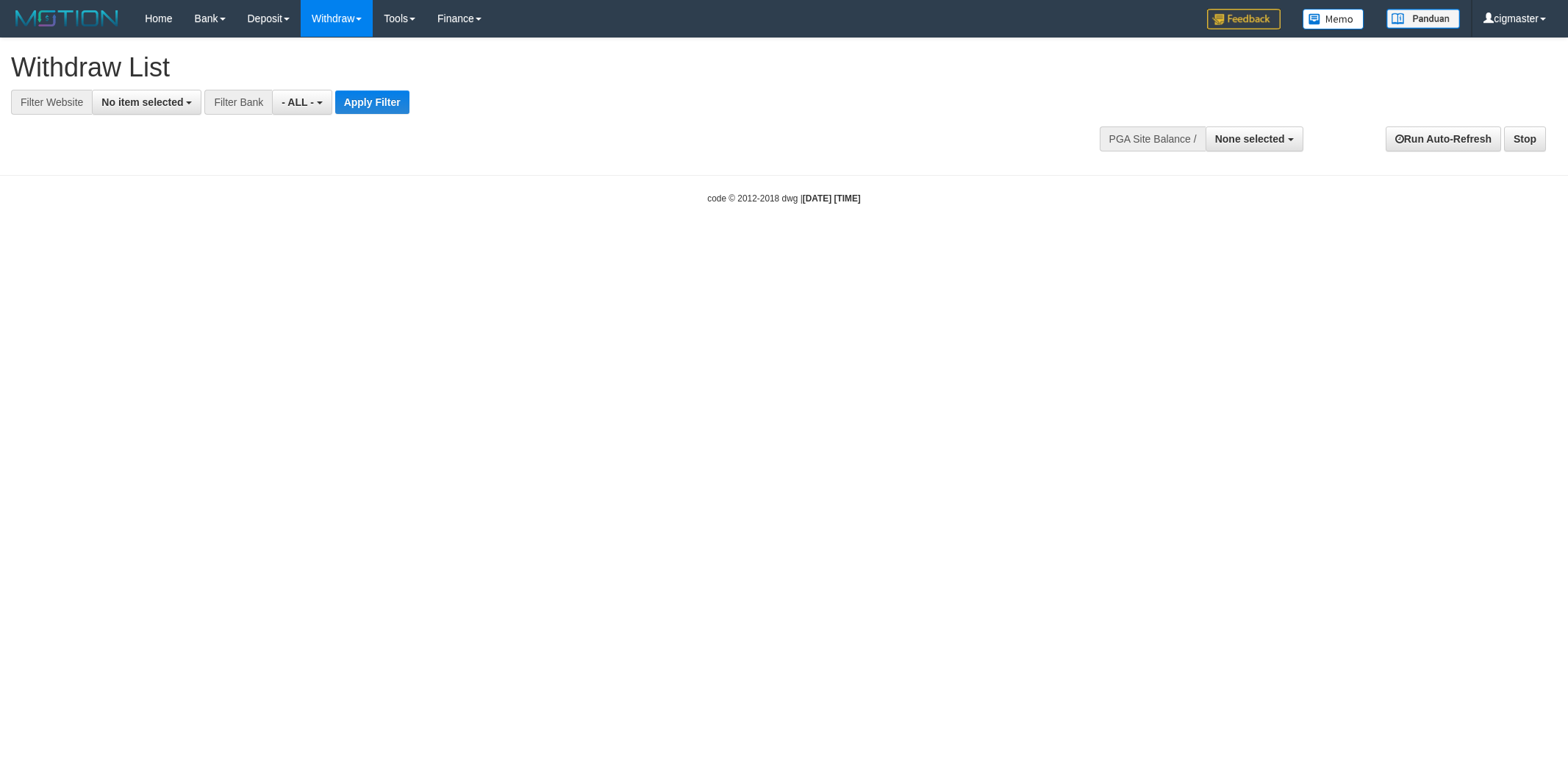select 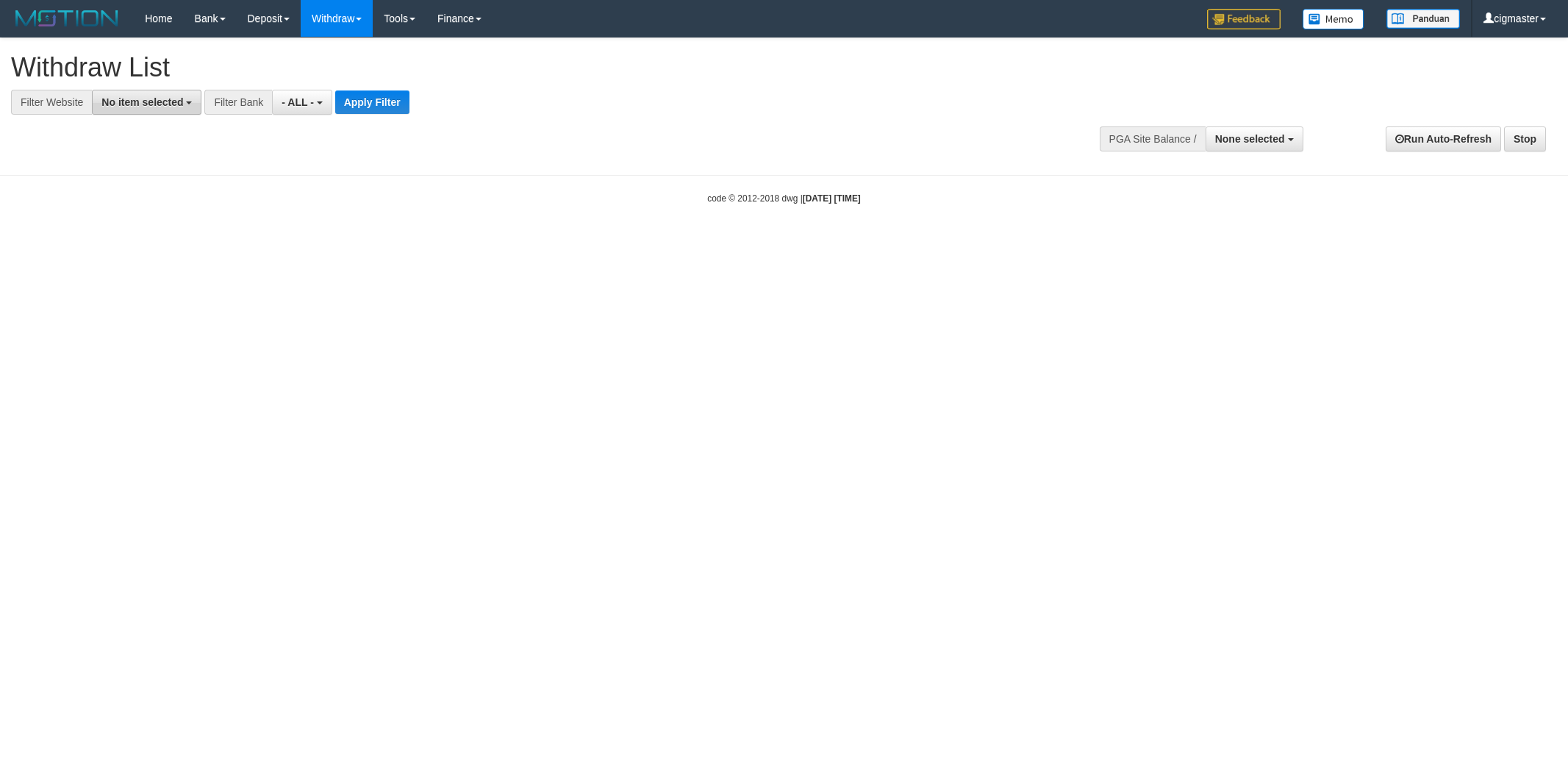 scroll, scrollTop: 0, scrollLeft: 0, axis: both 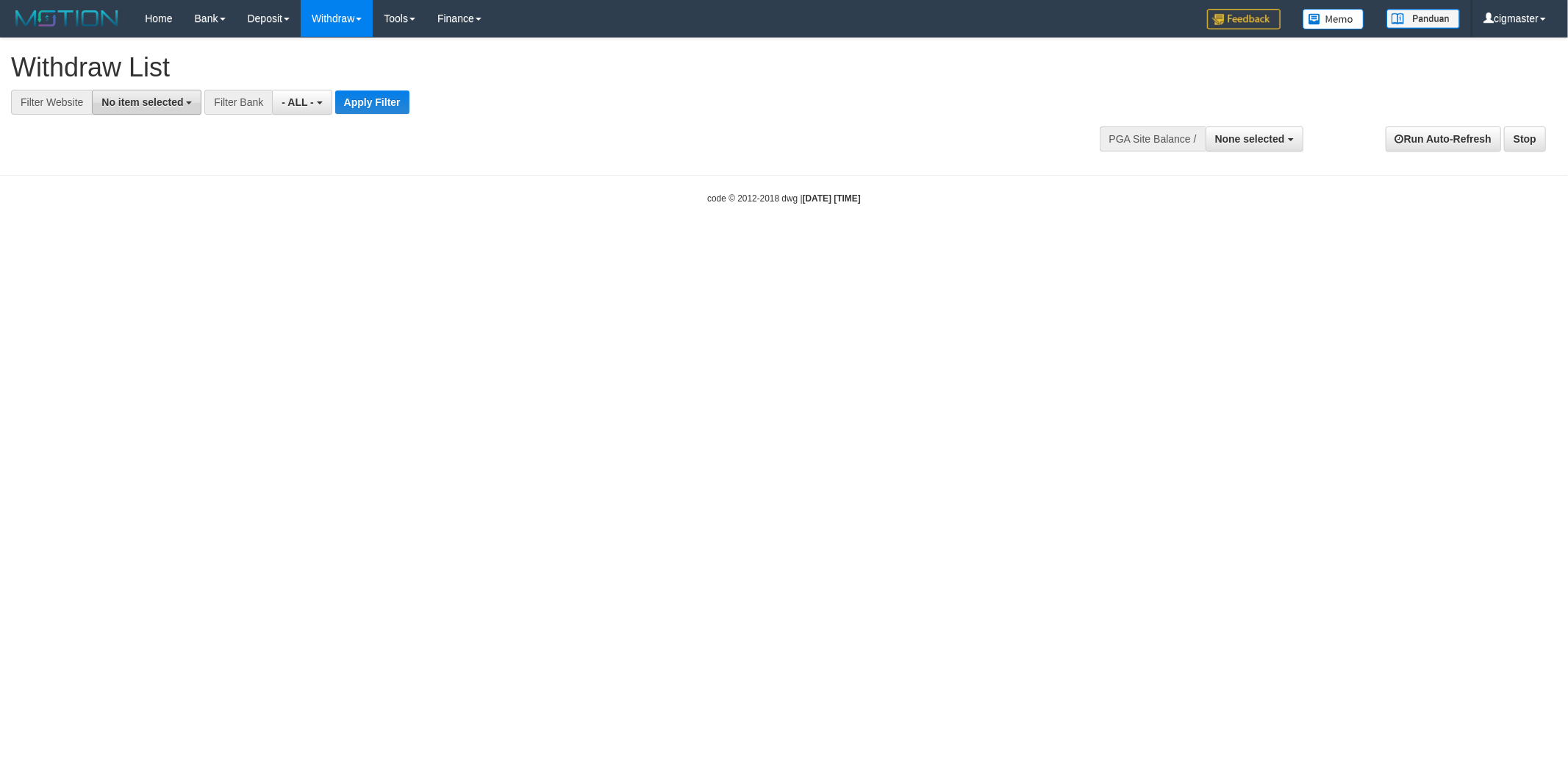 click on "No item selected" at bounding box center (142, 102) 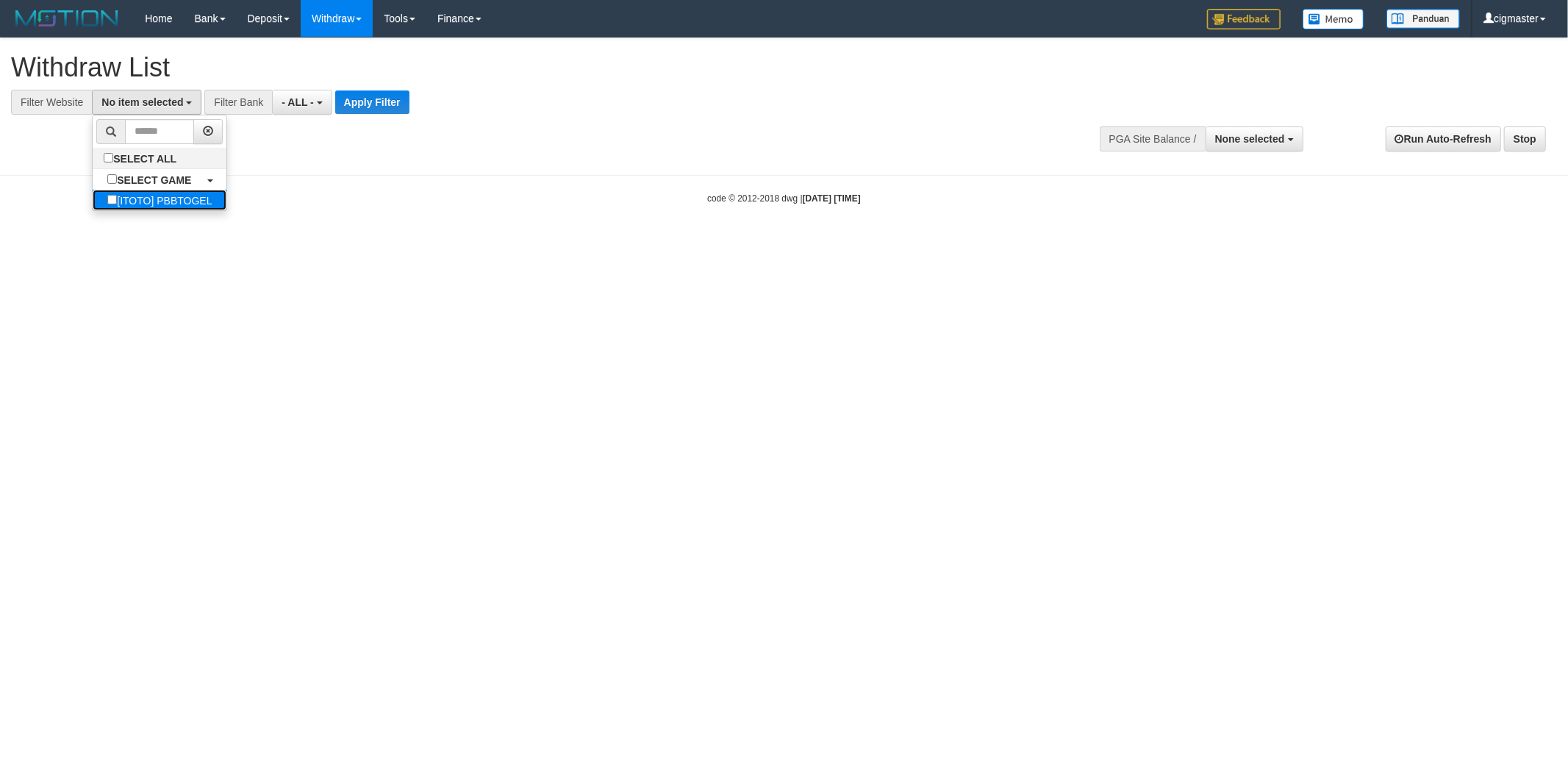 click on "[ITOTO] PBBTOGEL" at bounding box center (160, 200) 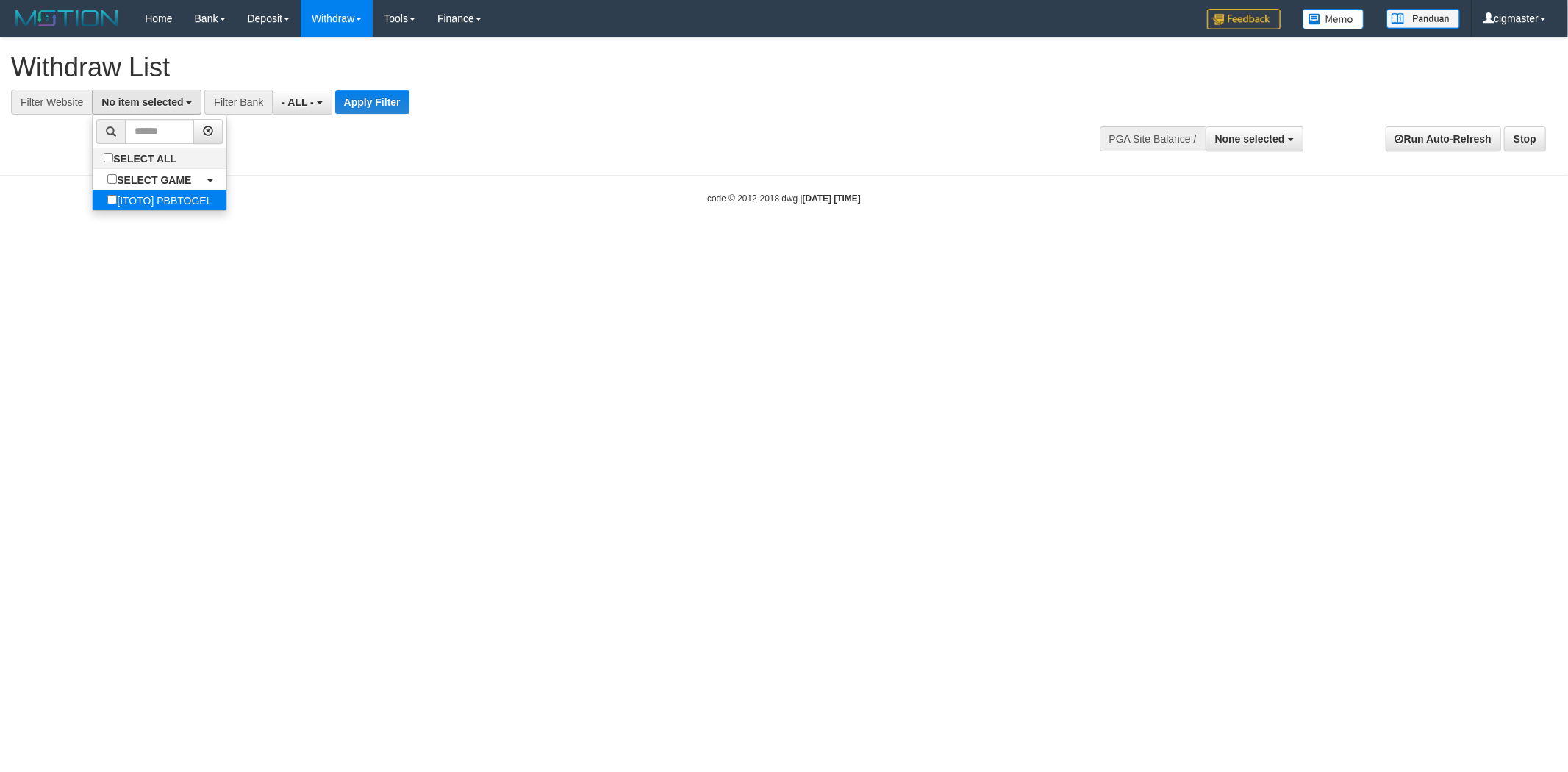 select on "****" 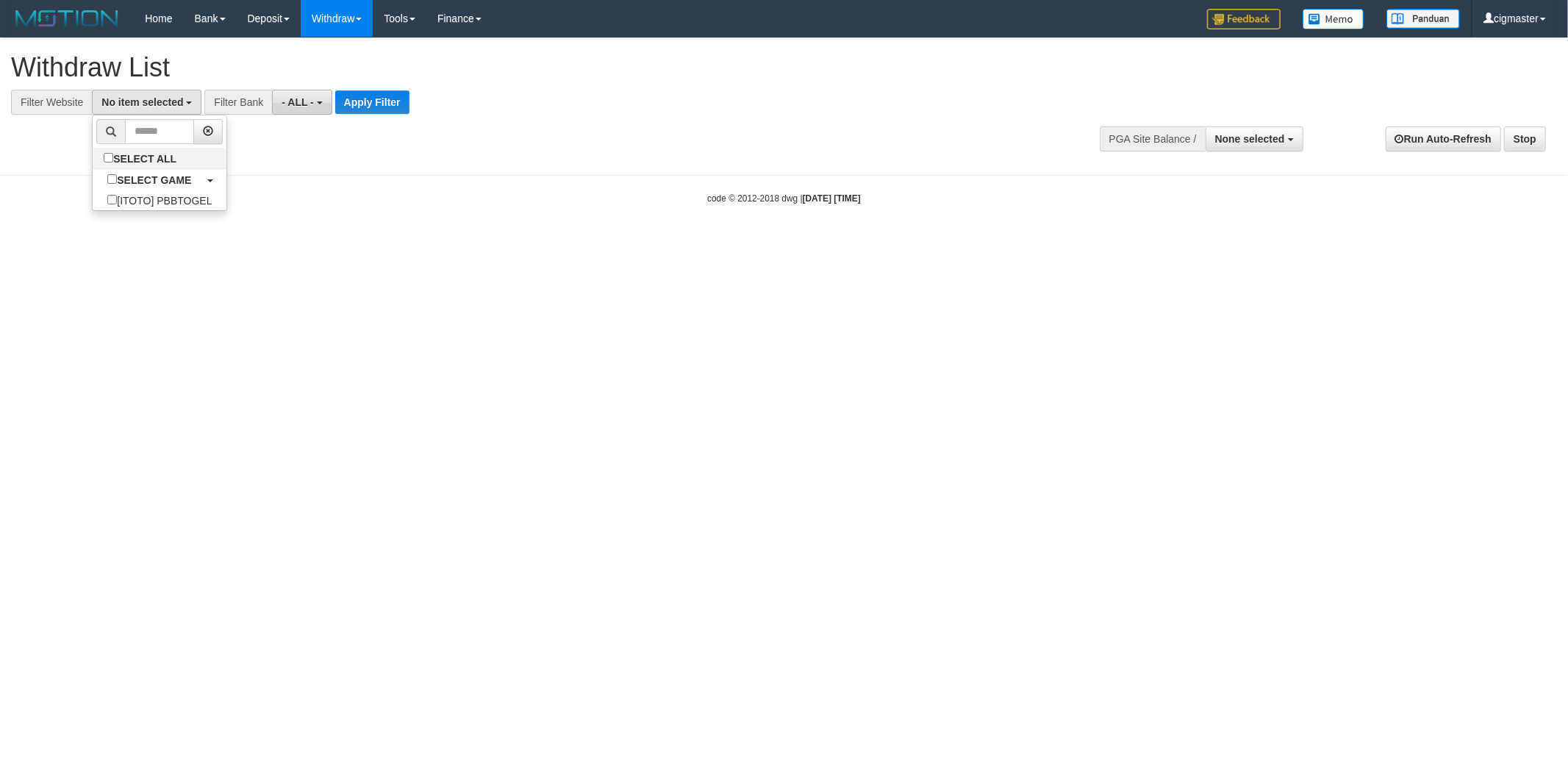 scroll, scrollTop: 12, scrollLeft: 0, axis: vertical 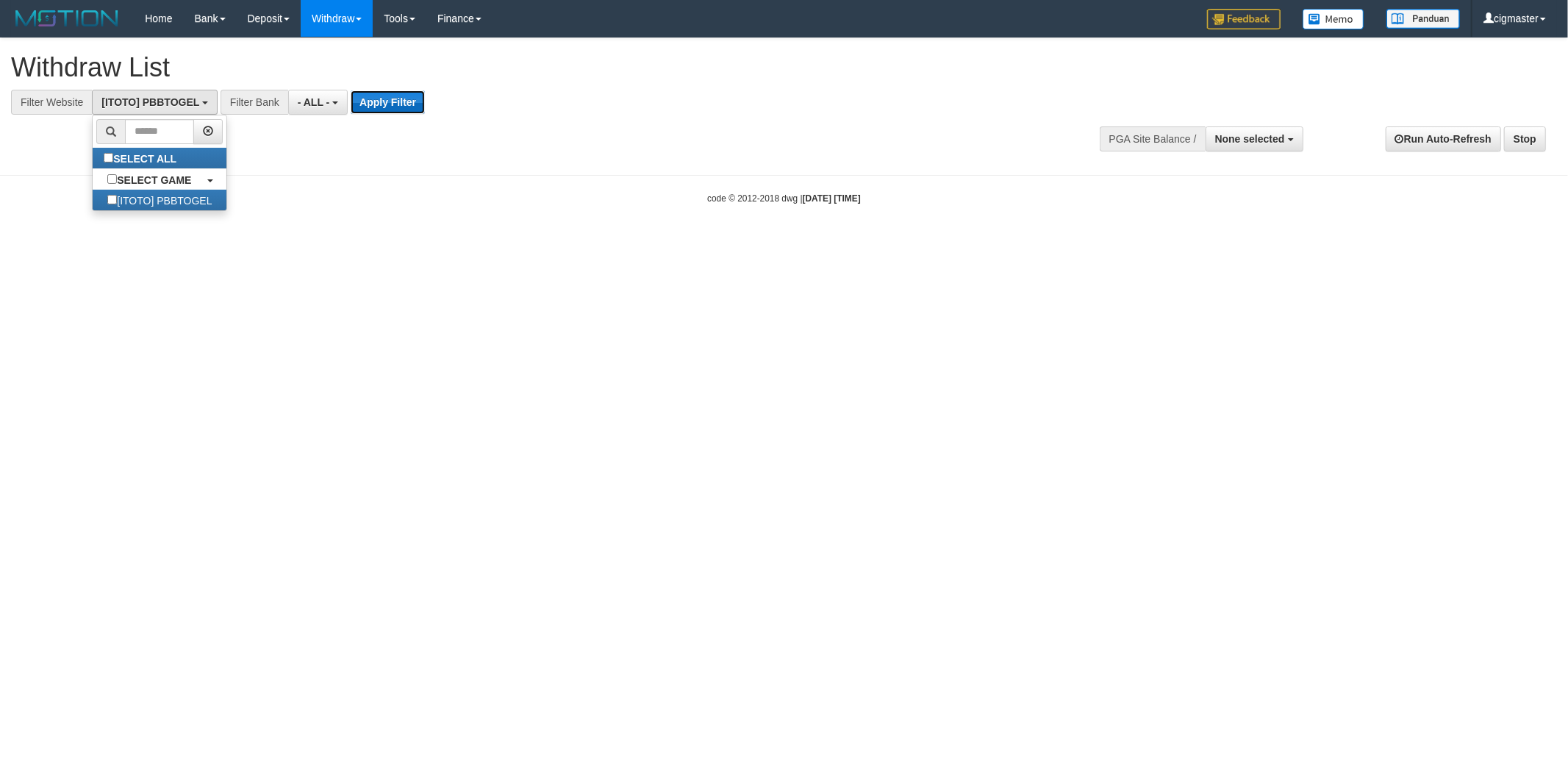 click on "Apply Filter" at bounding box center (387, 102) 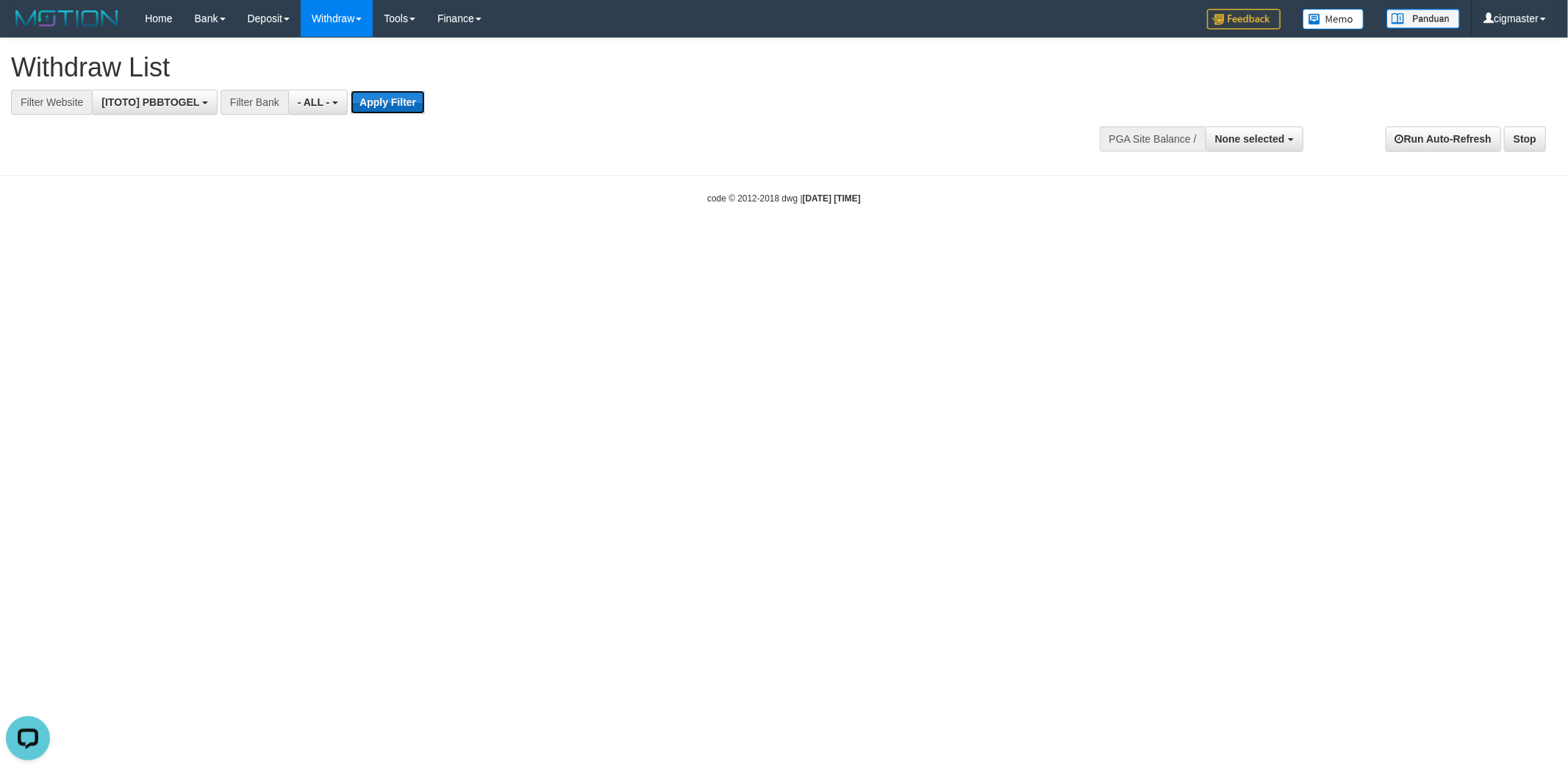 scroll, scrollTop: 0, scrollLeft: 0, axis: both 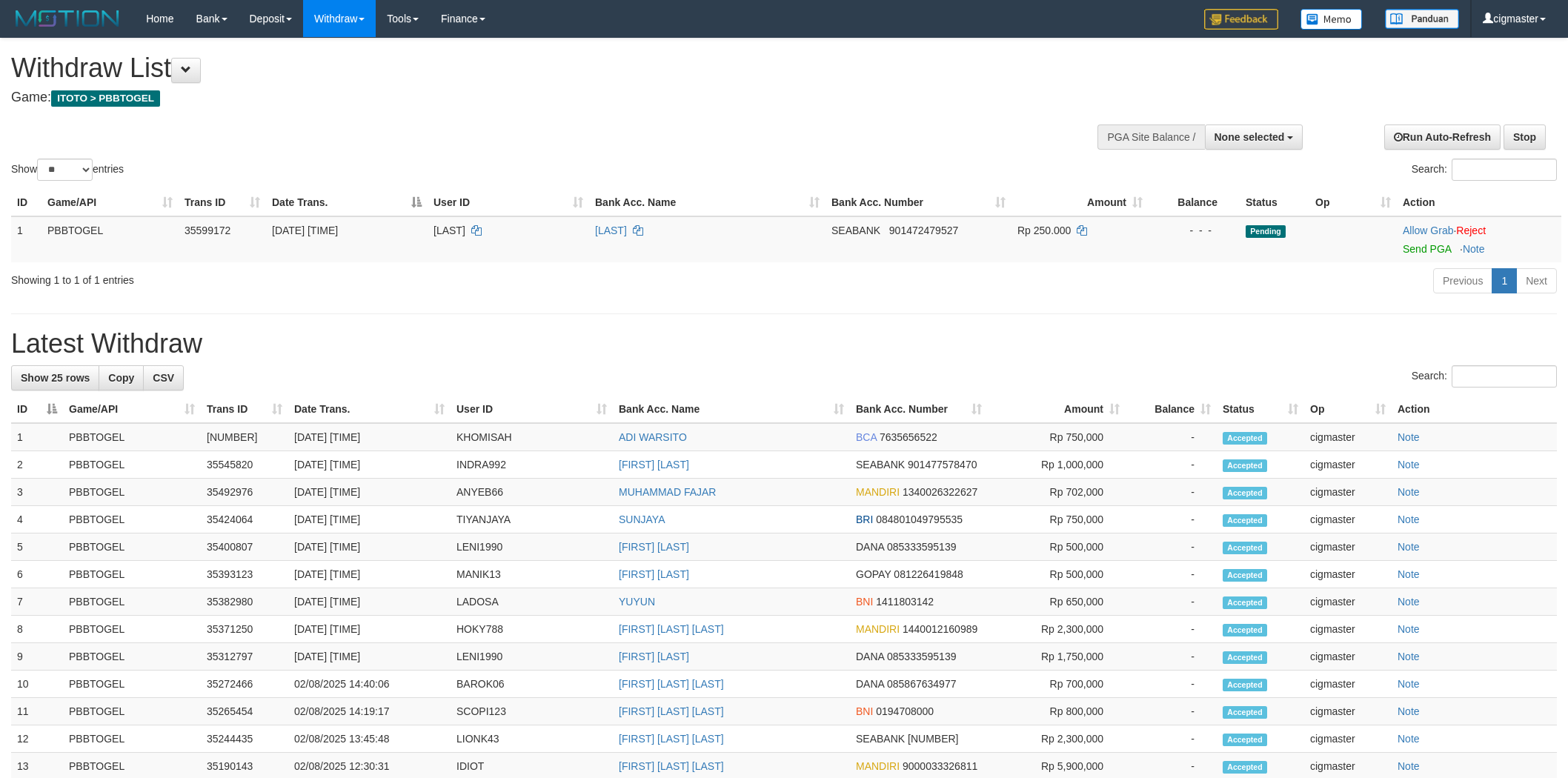 select 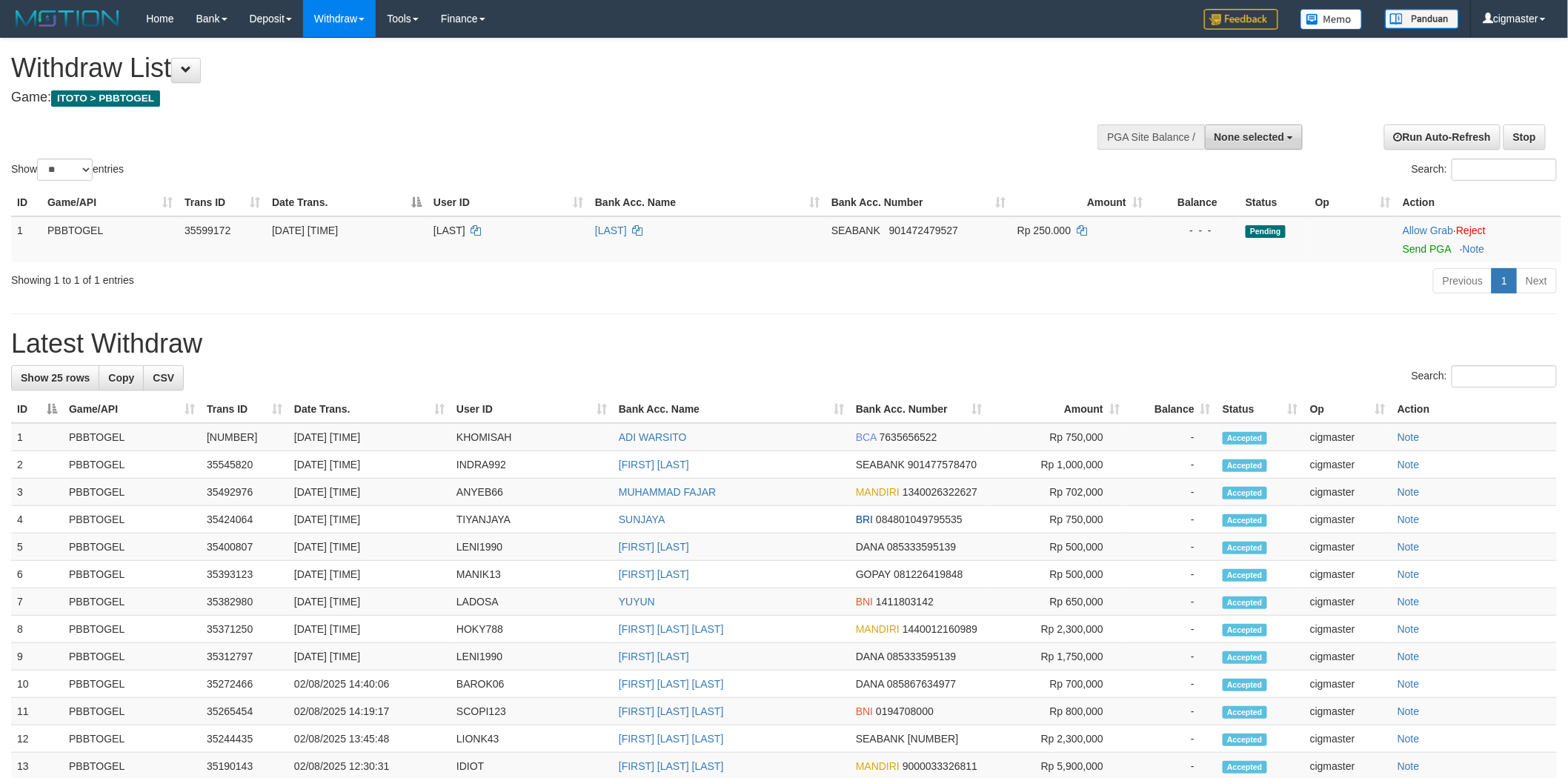 click on "None selected" at bounding box center (1254, 137) 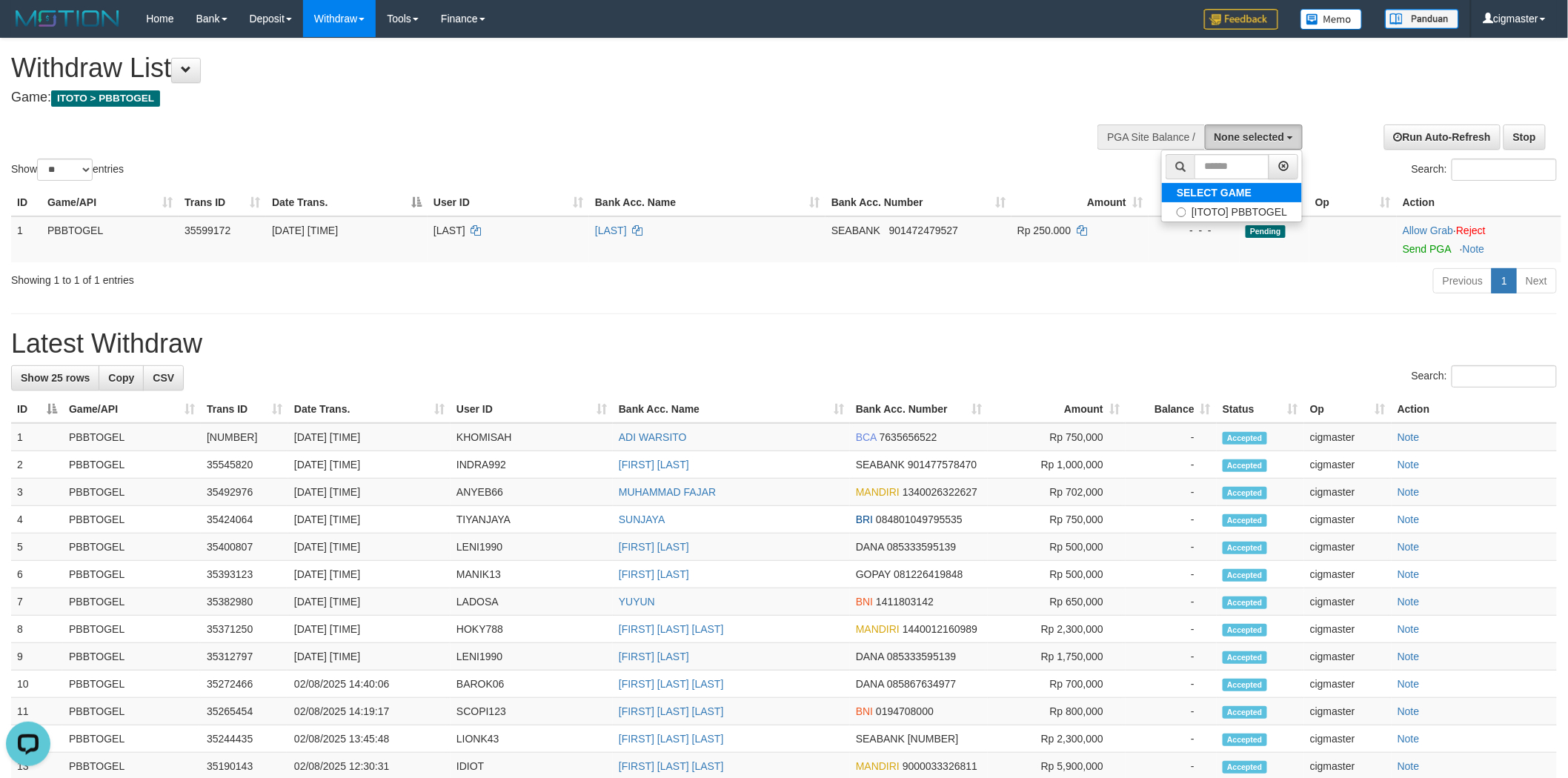 scroll, scrollTop: 0, scrollLeft: 0, axis: both 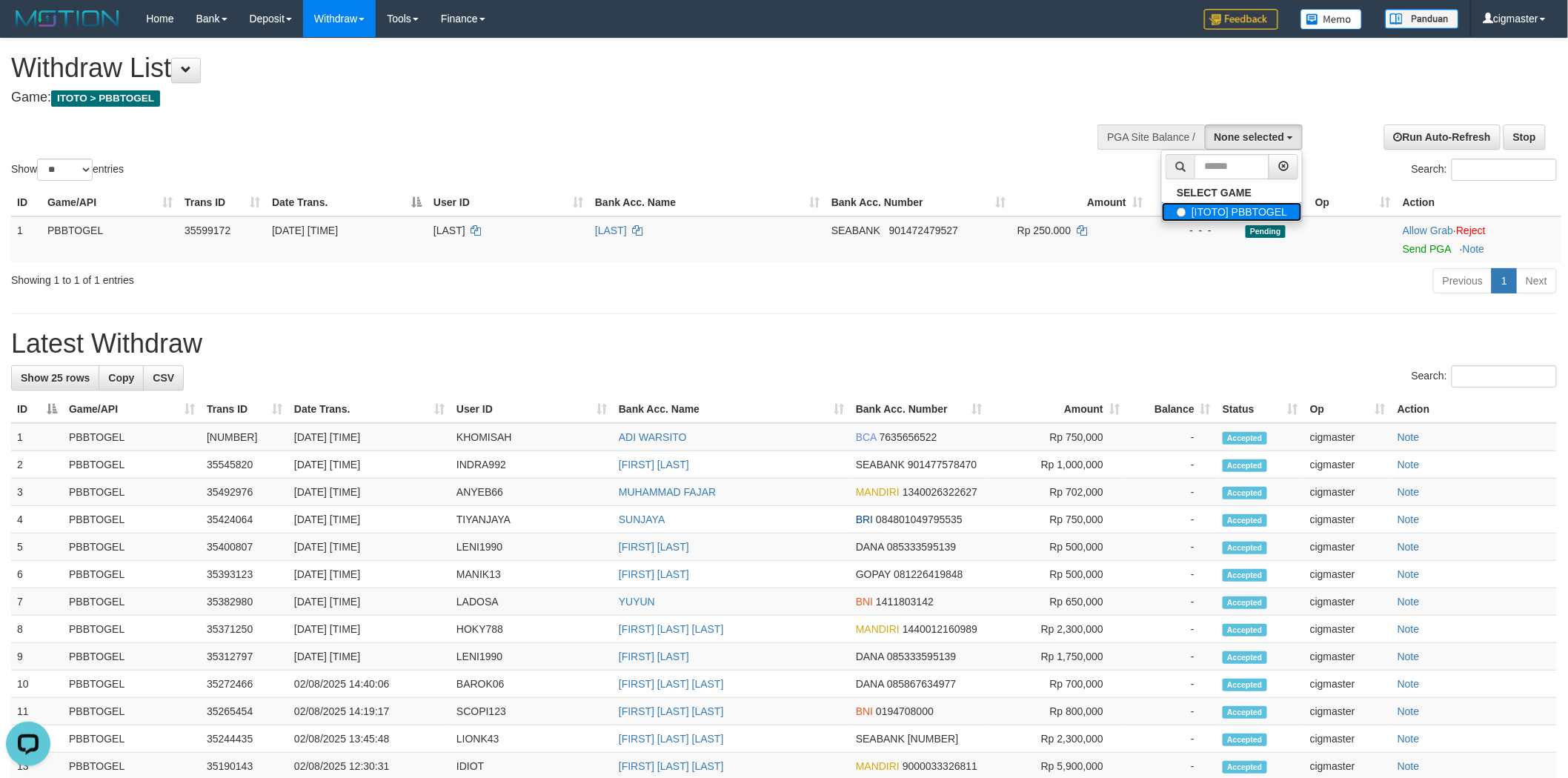 click on "[ITOTO] PBBTOGEL" at bounding box center (1232, 212) 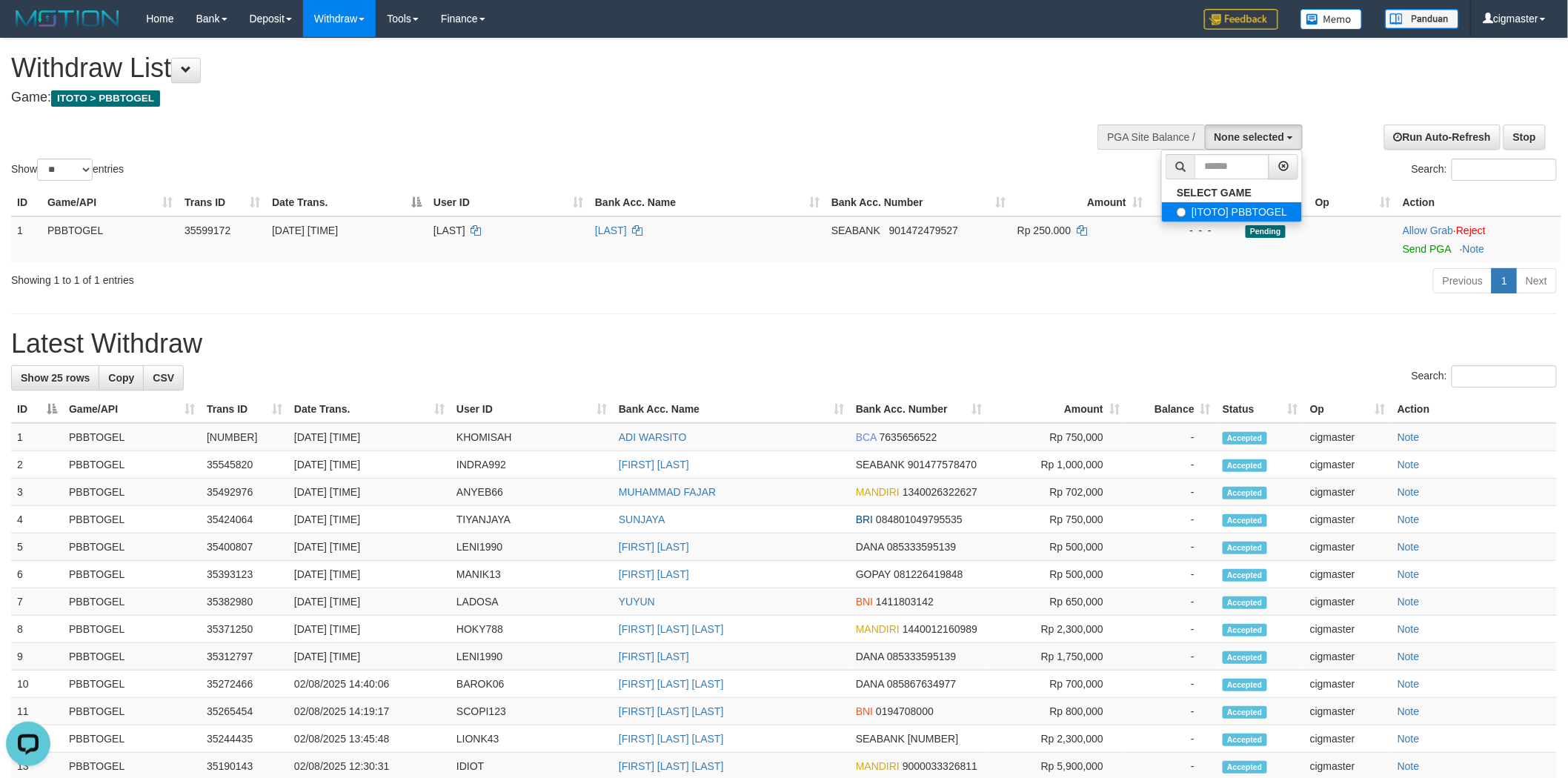 select on "****" 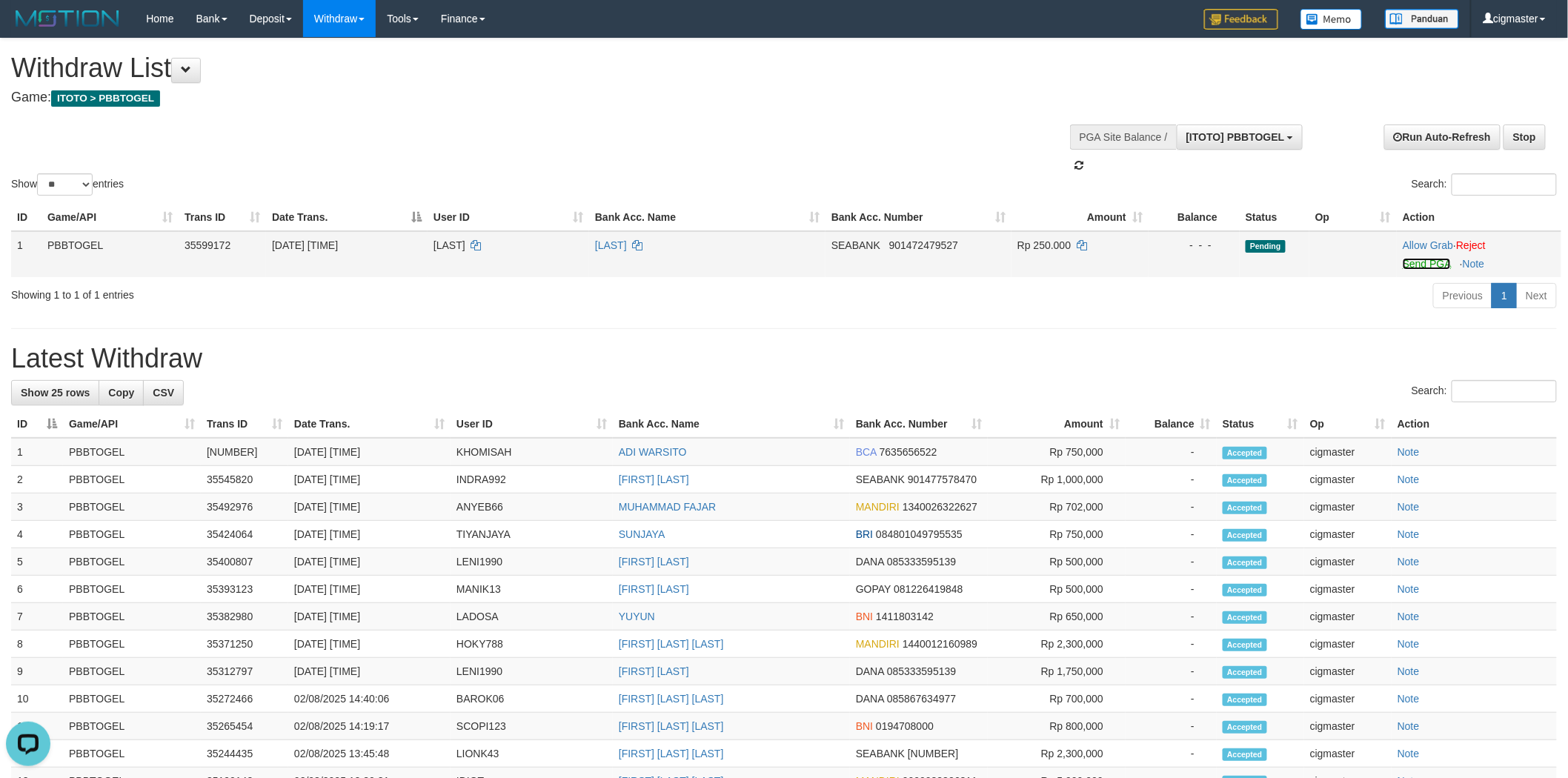 click on "Send PGA" at bounding box center (1426, 264) 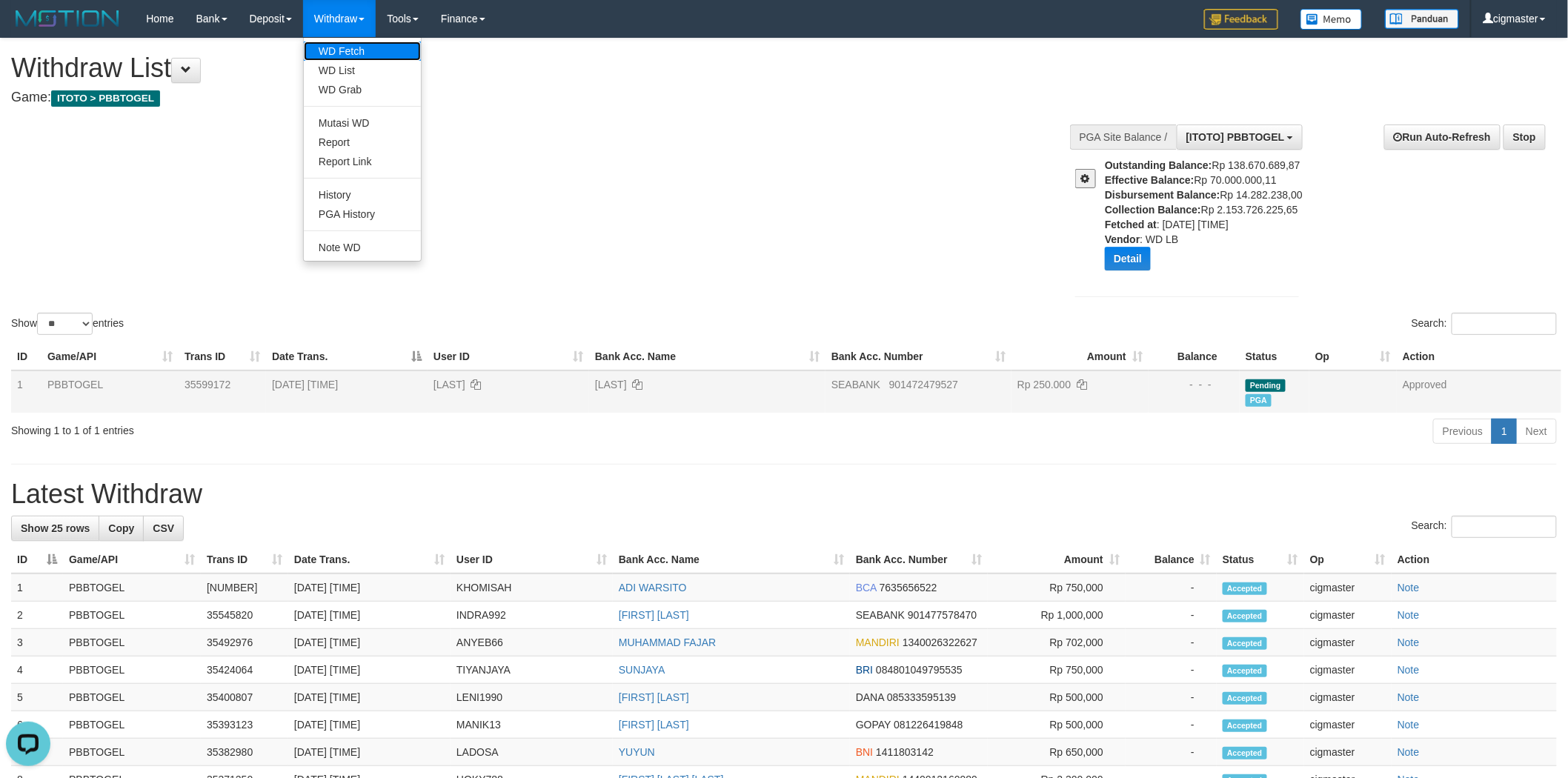 click on "WD Fetch" at bounding box center [362, 51] 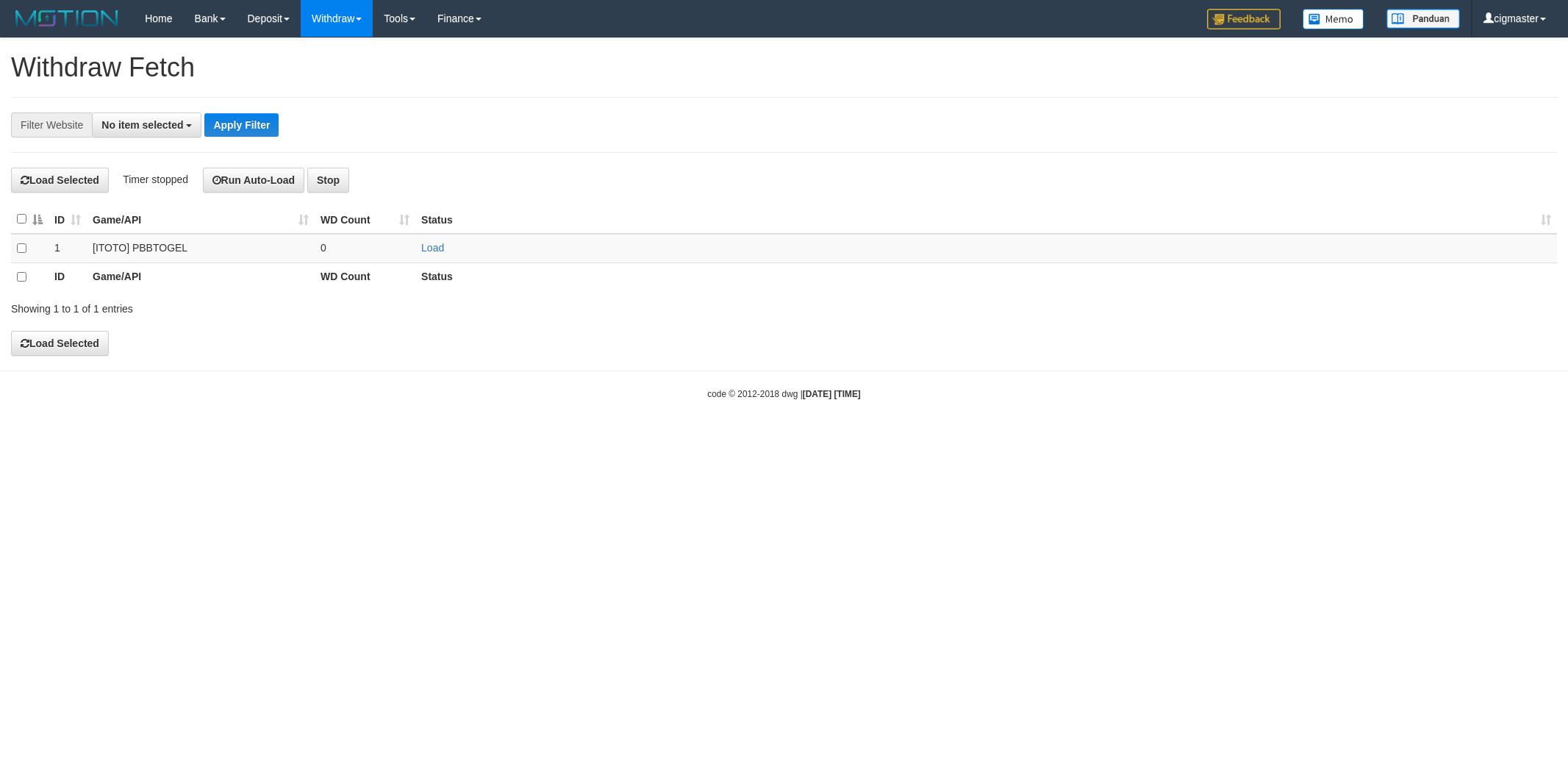 select 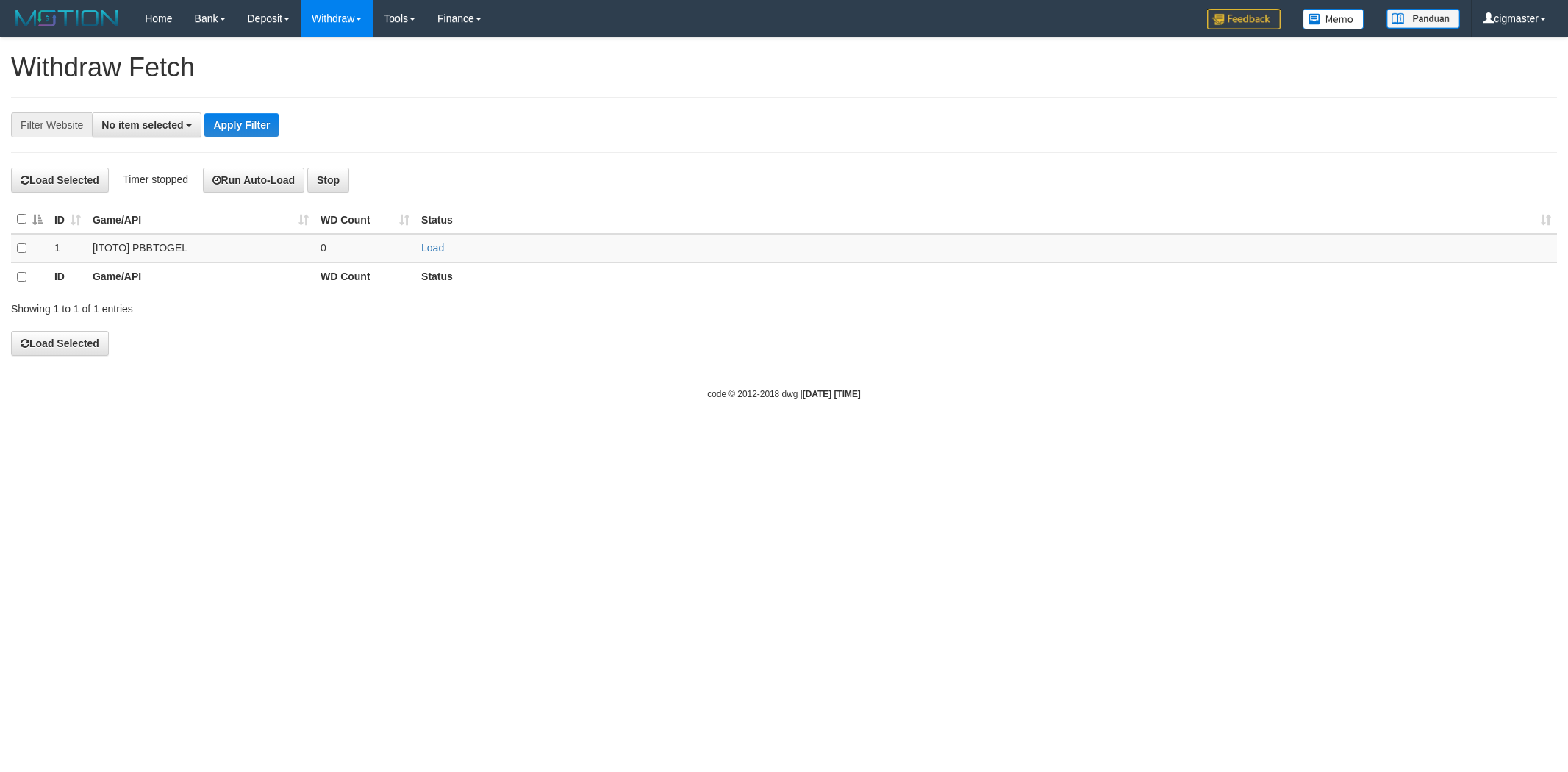 scroll, scrollTop: 0, scrollLeft: 0, axis: both 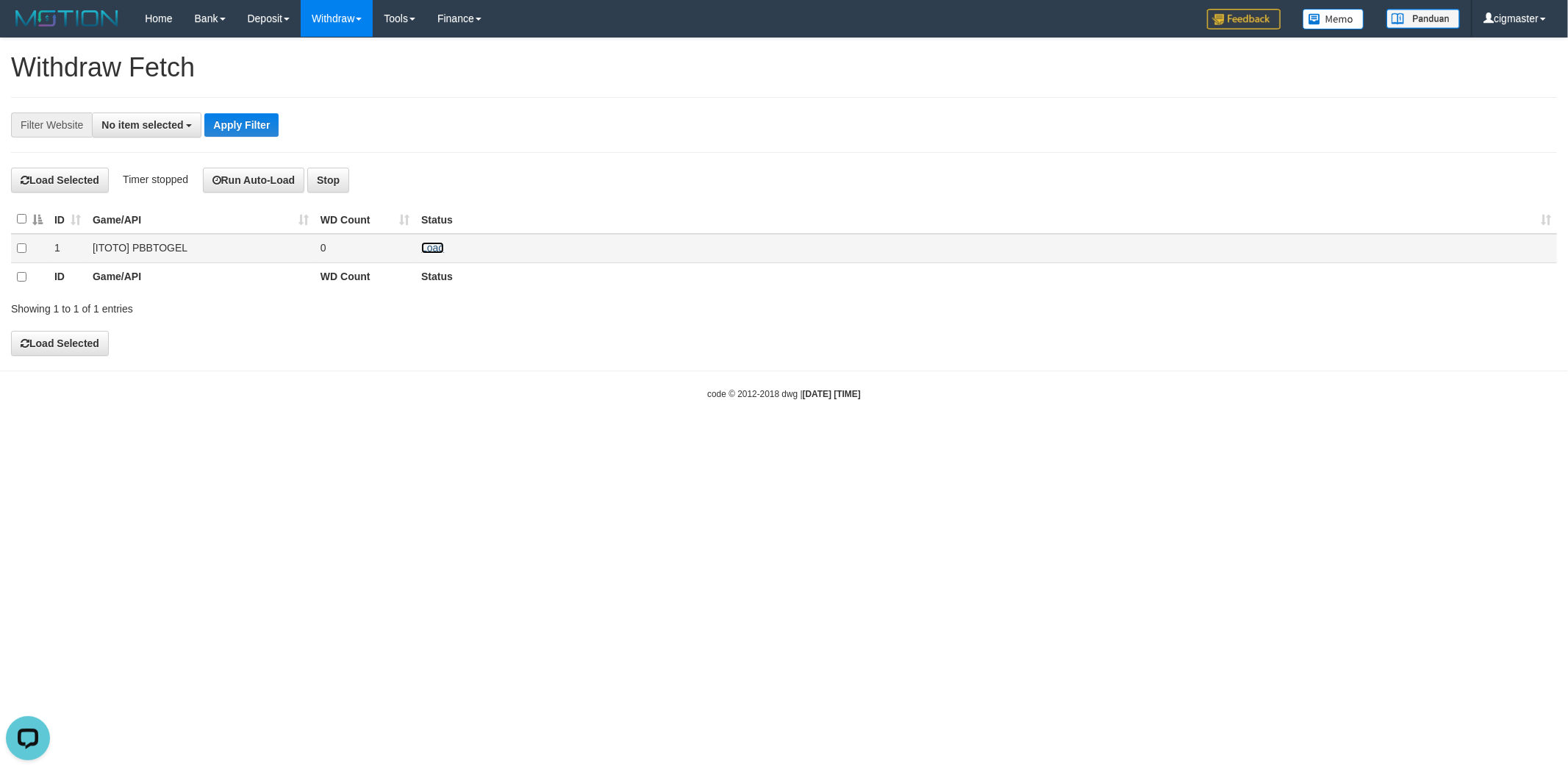 click on "Load" at bounding box center [432, 248] 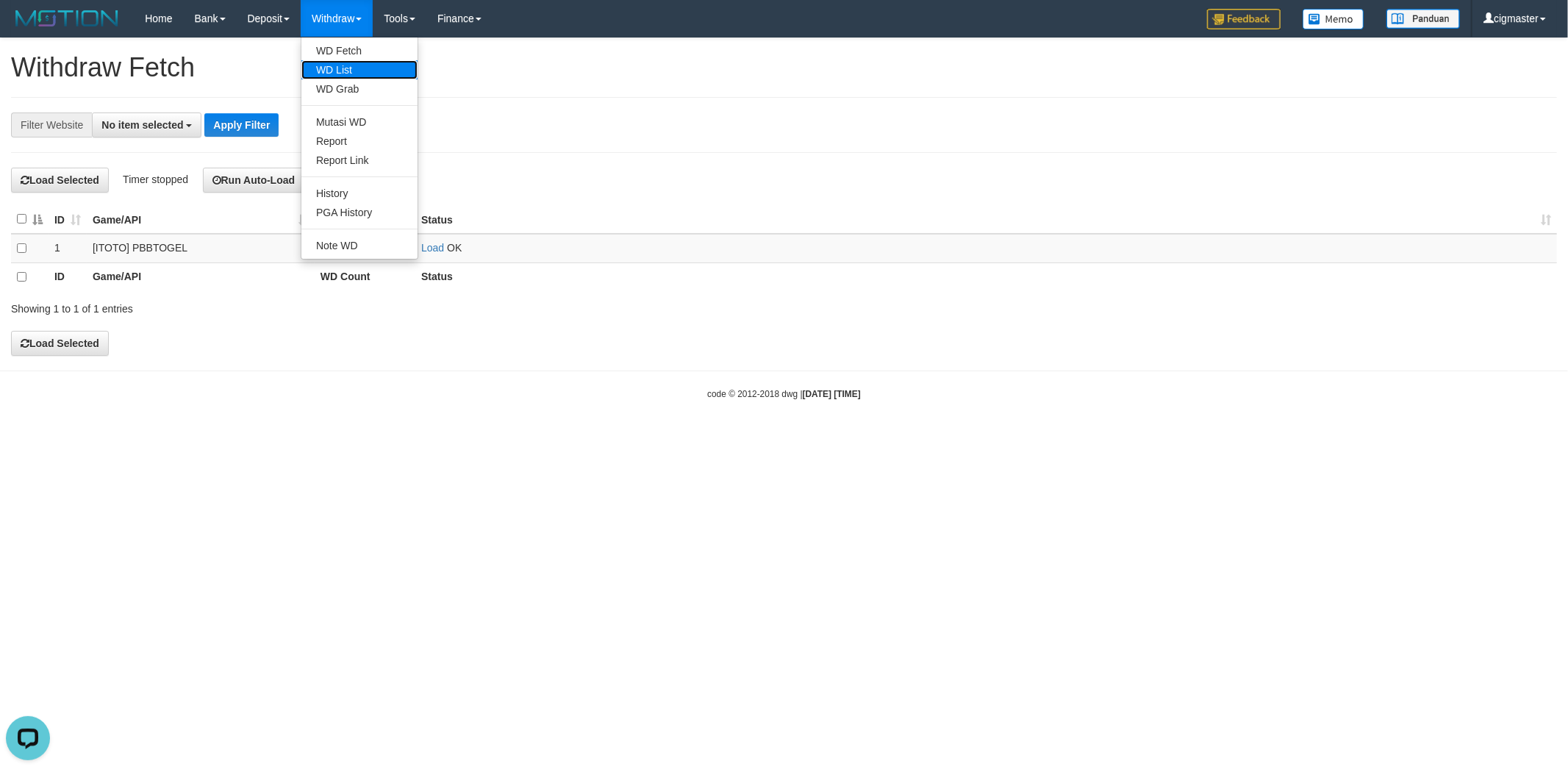 click on "WD List" at bounding box center [359, 70] 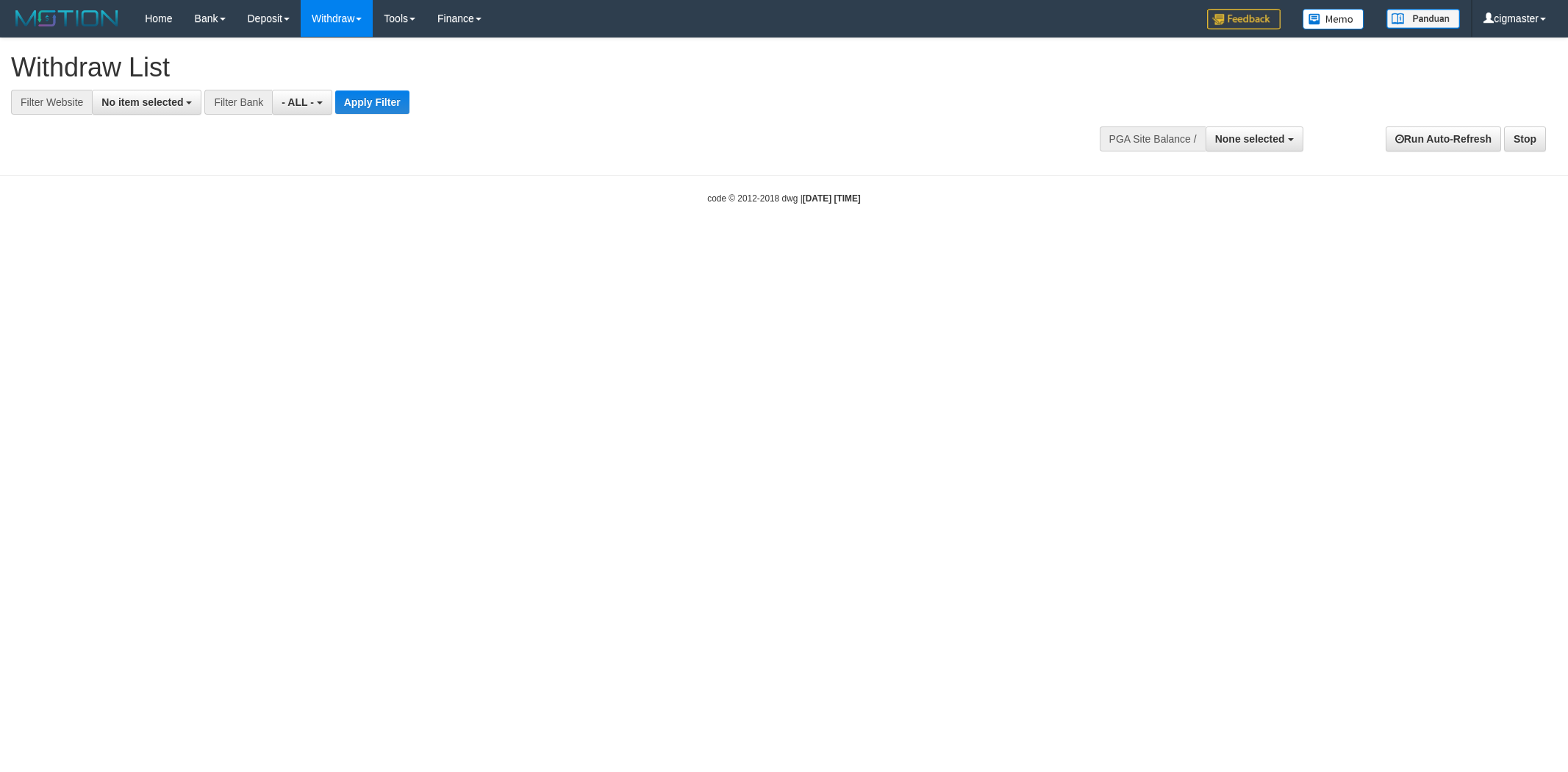 select 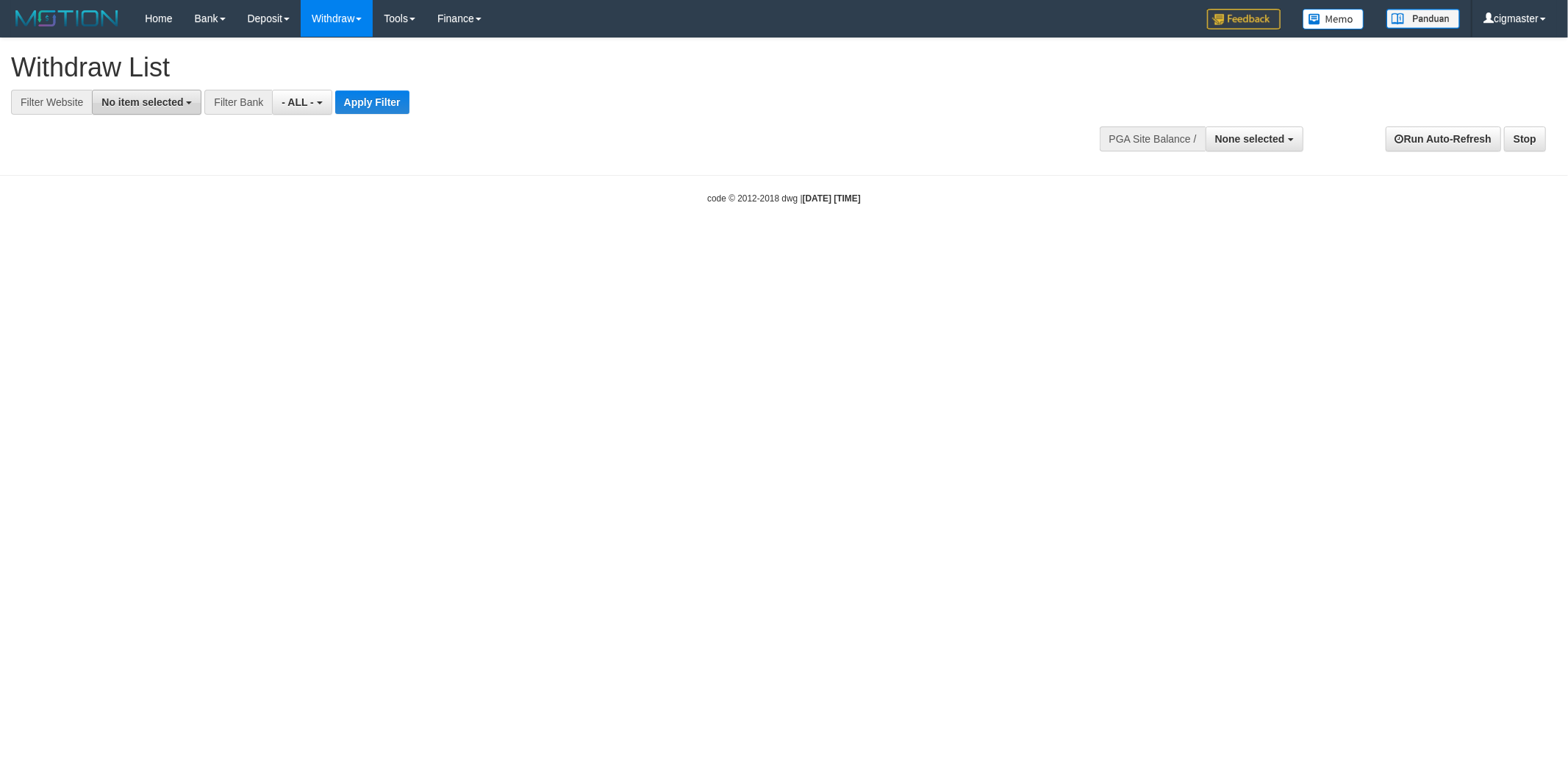 click on "No item selected" at bounding box center [142, 102] 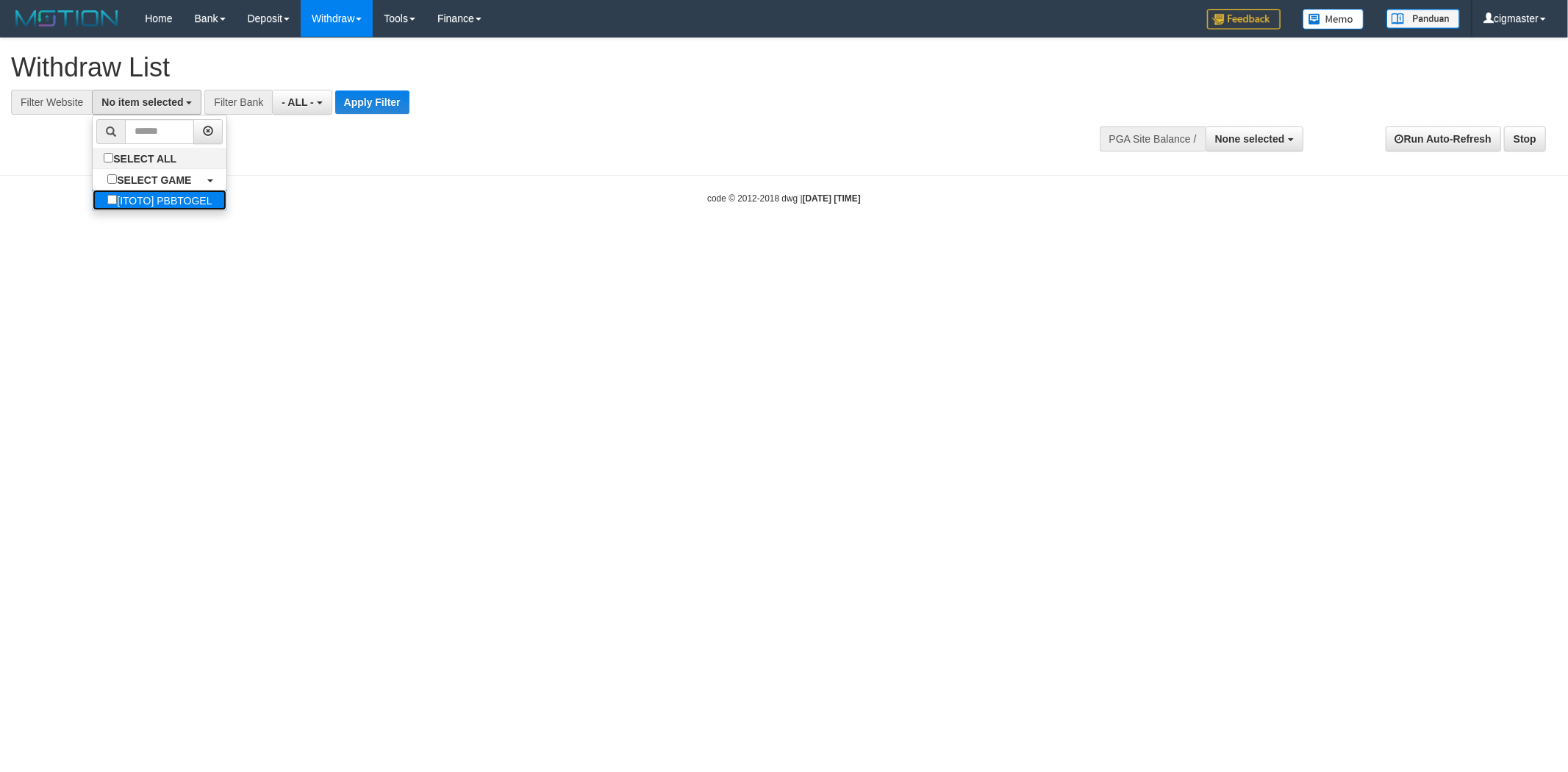 click on "[ITOTO] PBBTOGEL" at bounding box center (160, 200) 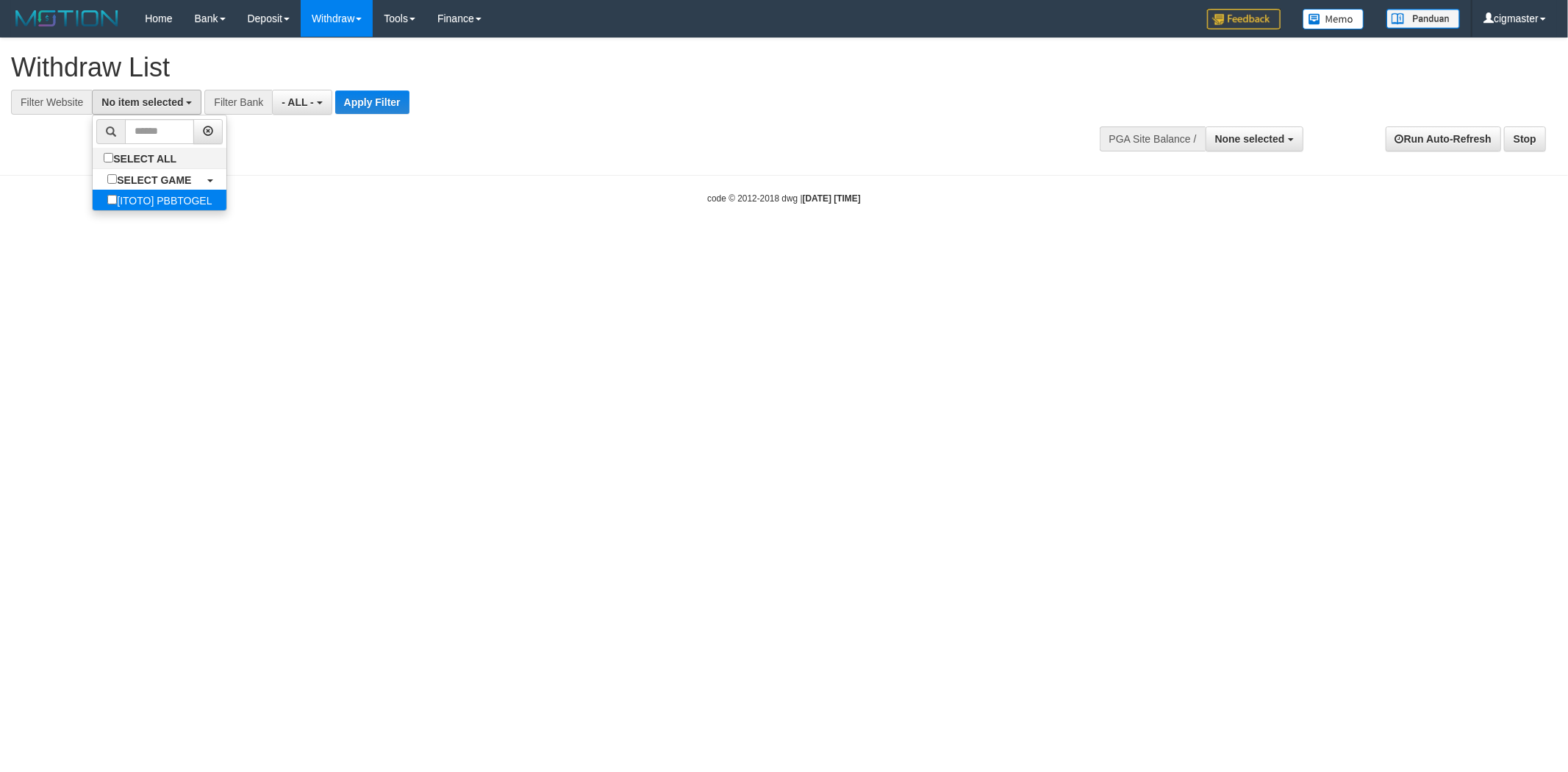 select on "****" 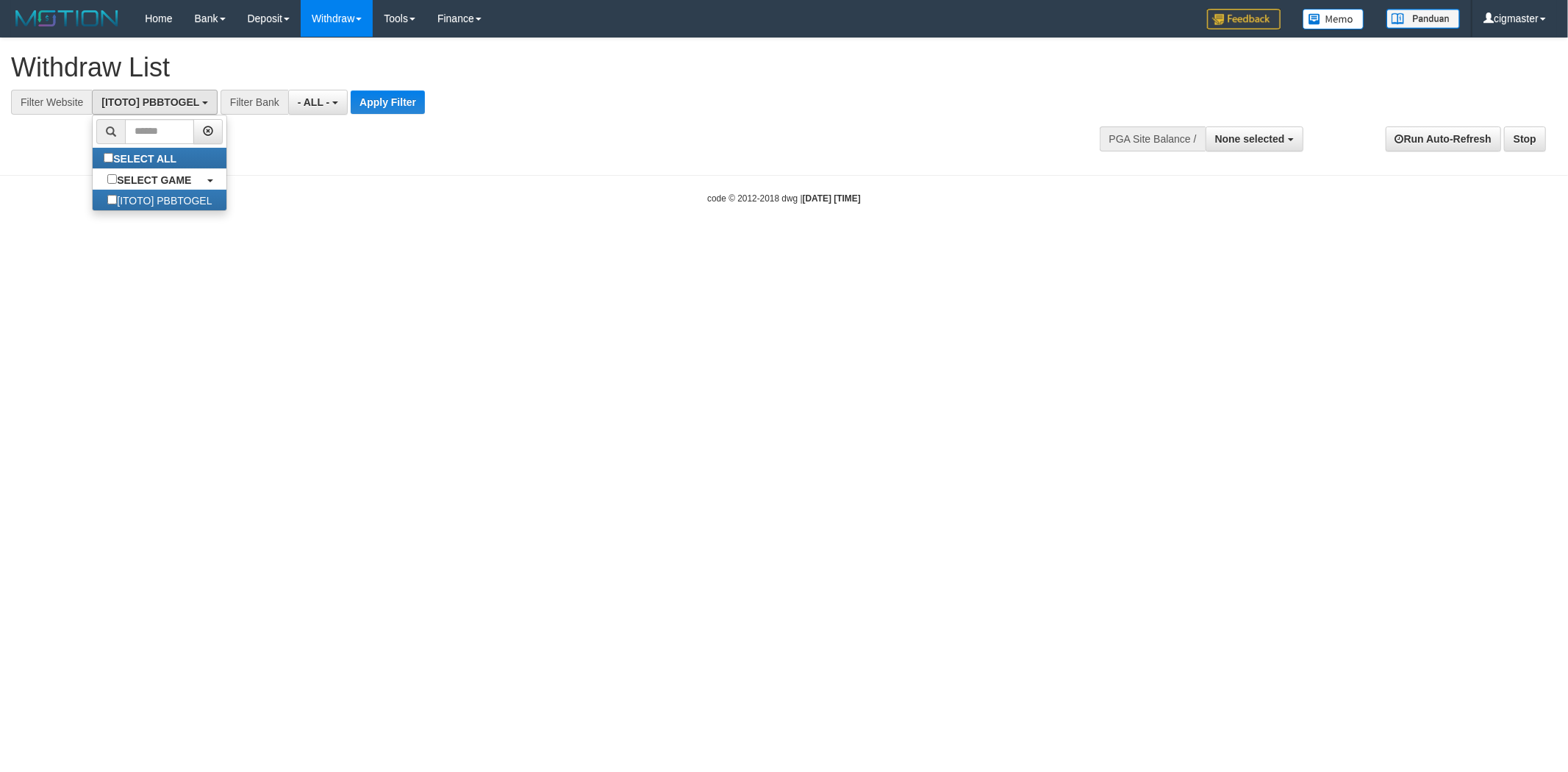 scroll, scrollTop: 12, scrollLeft: 0, axis: vertical 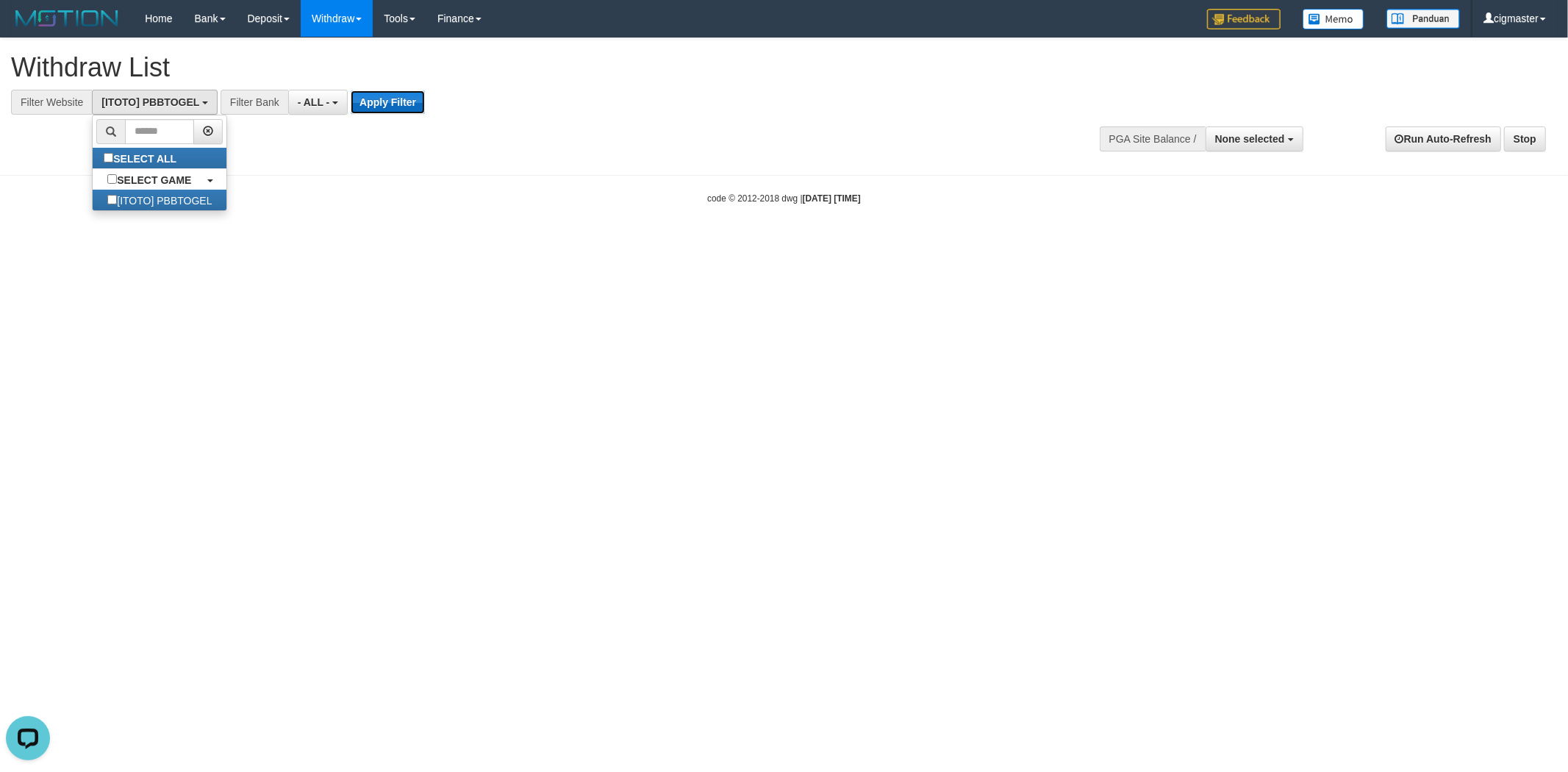 click on "Apply Filter" at bounding box center (387, 102) 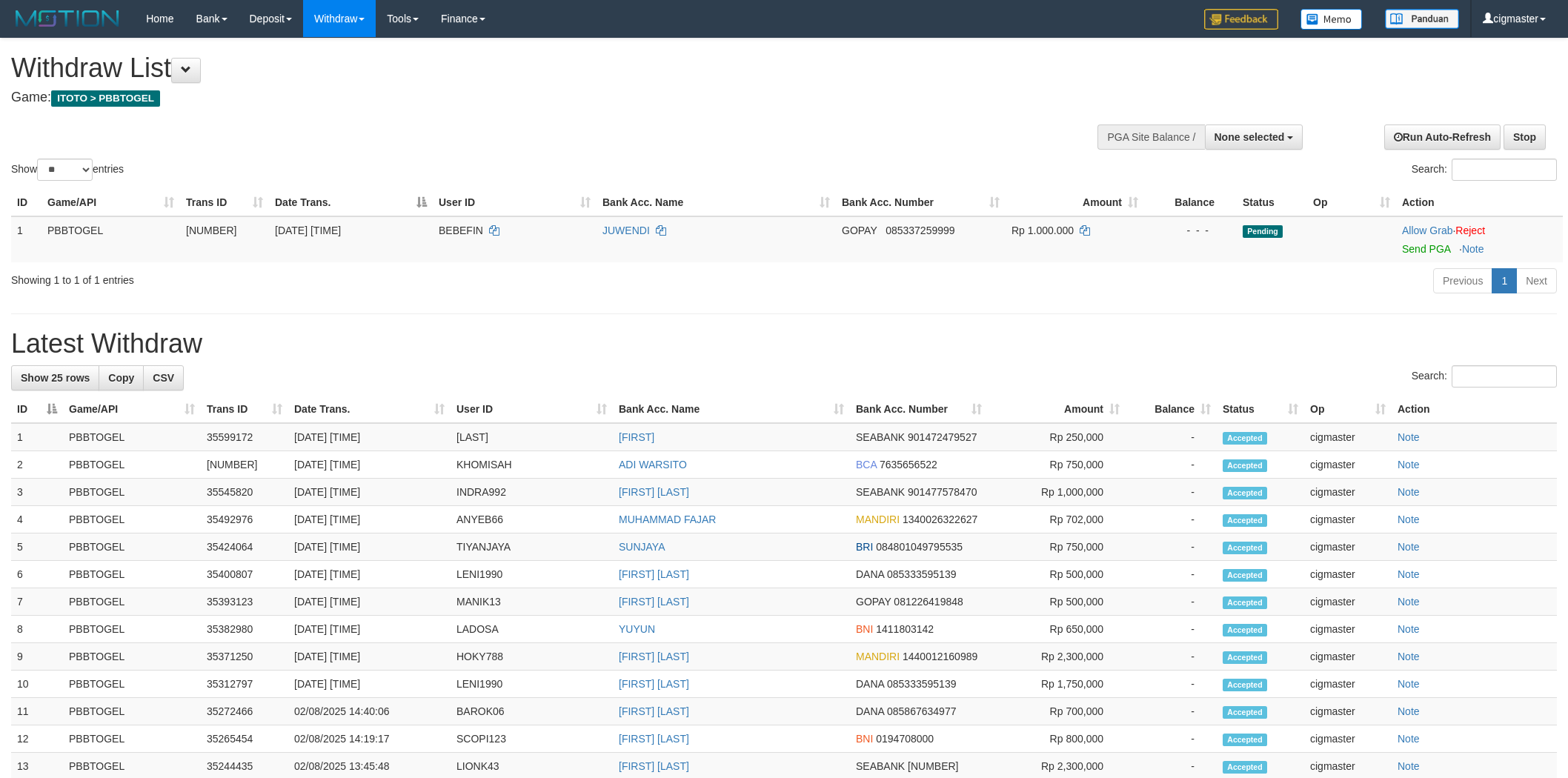 select 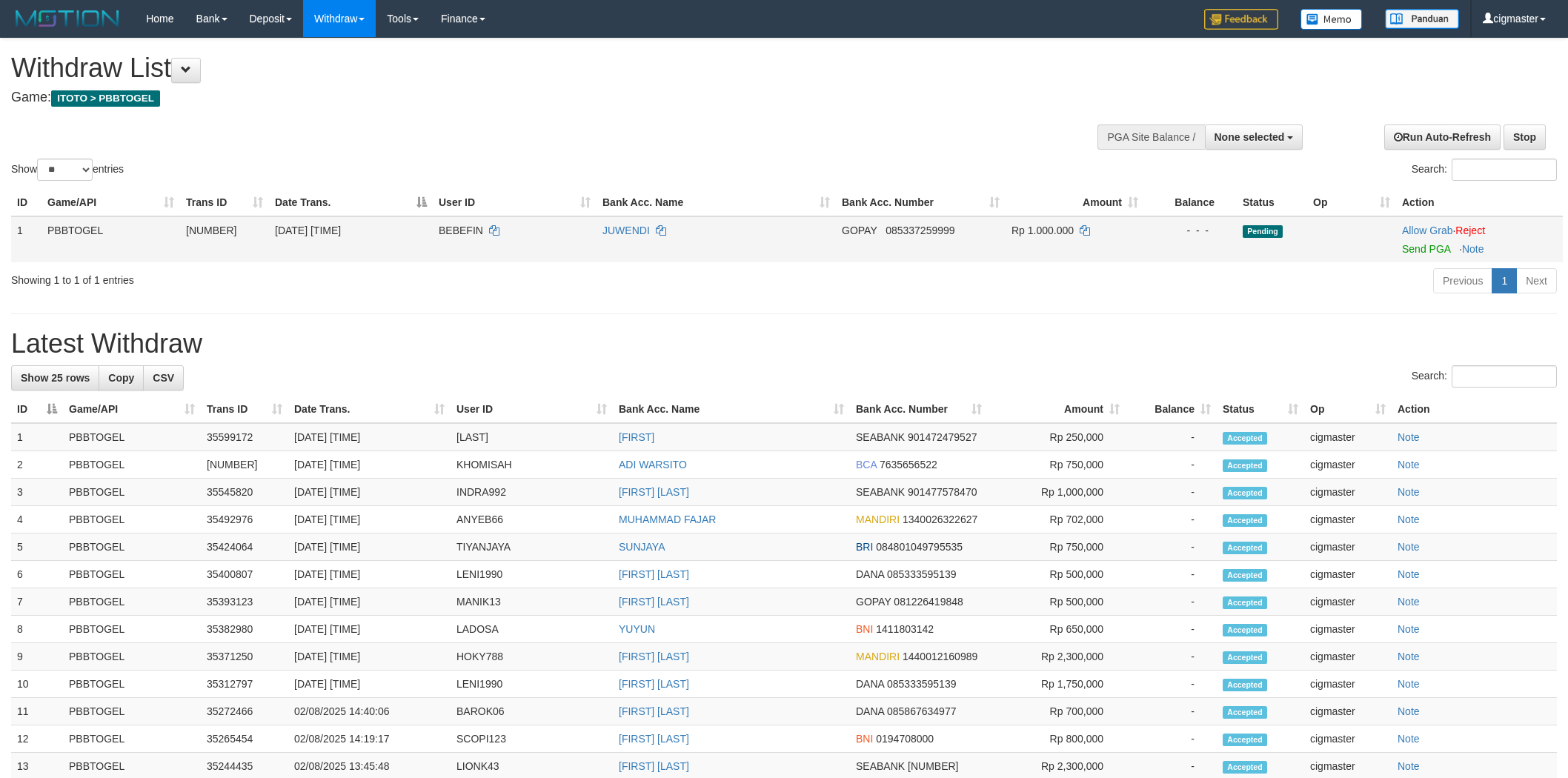 scroll, scrollTop: 0, scrollLeft: 0, axis: both 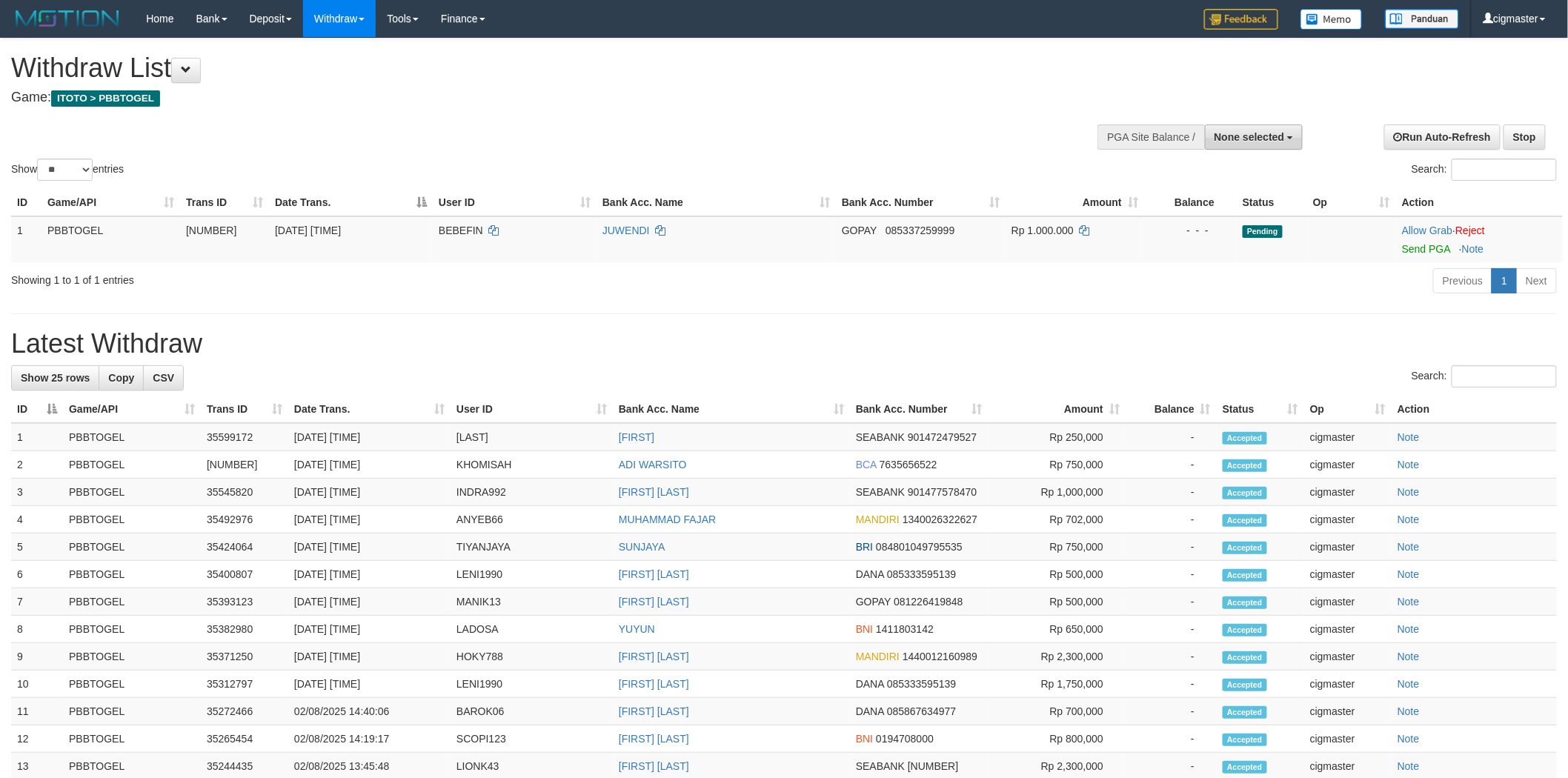 click on "None selected" at bounding box center (1249, 137) 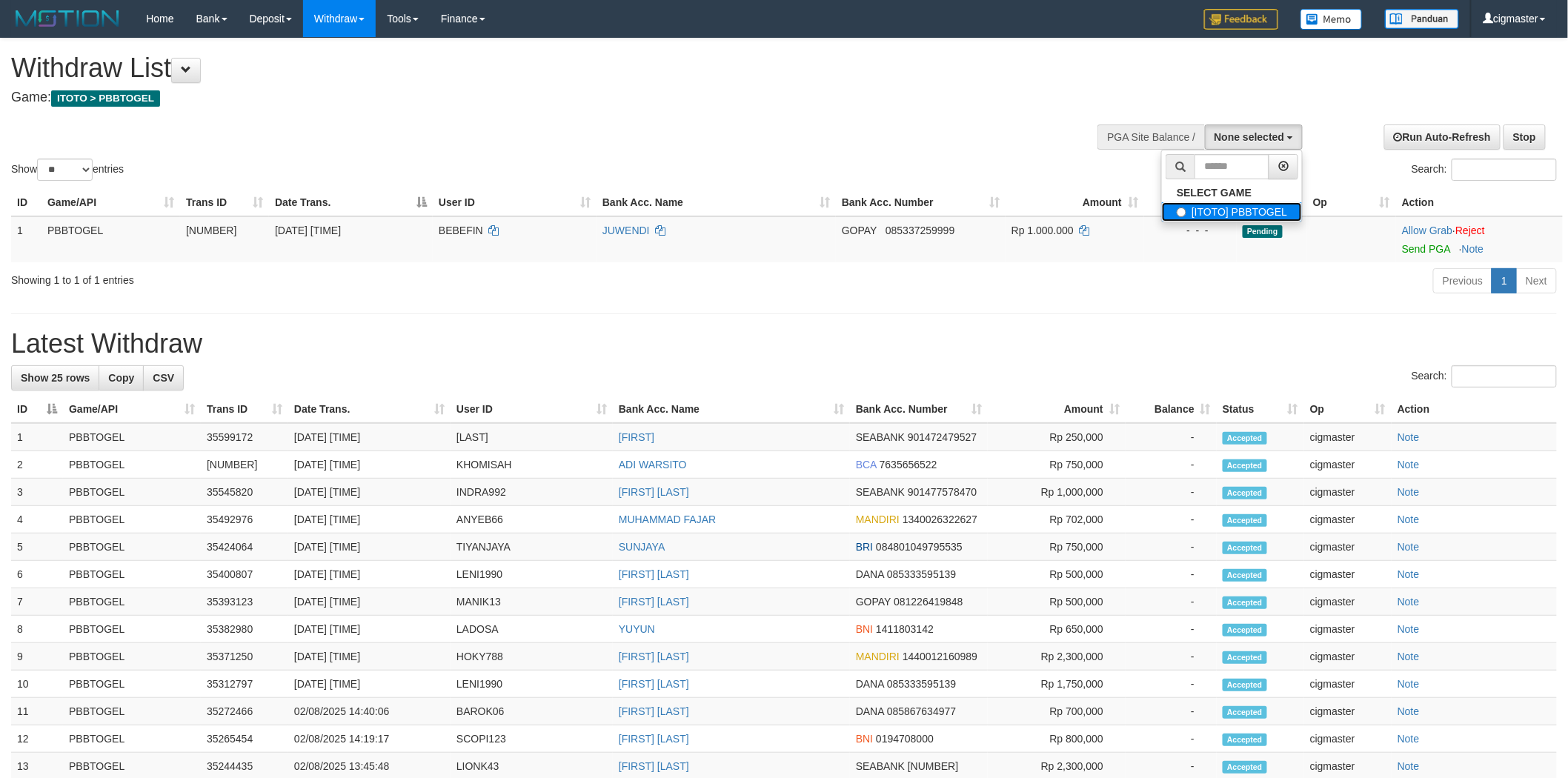 click on "[ITOTO] PBBTOGEL" at bounding box center [1232, 212] 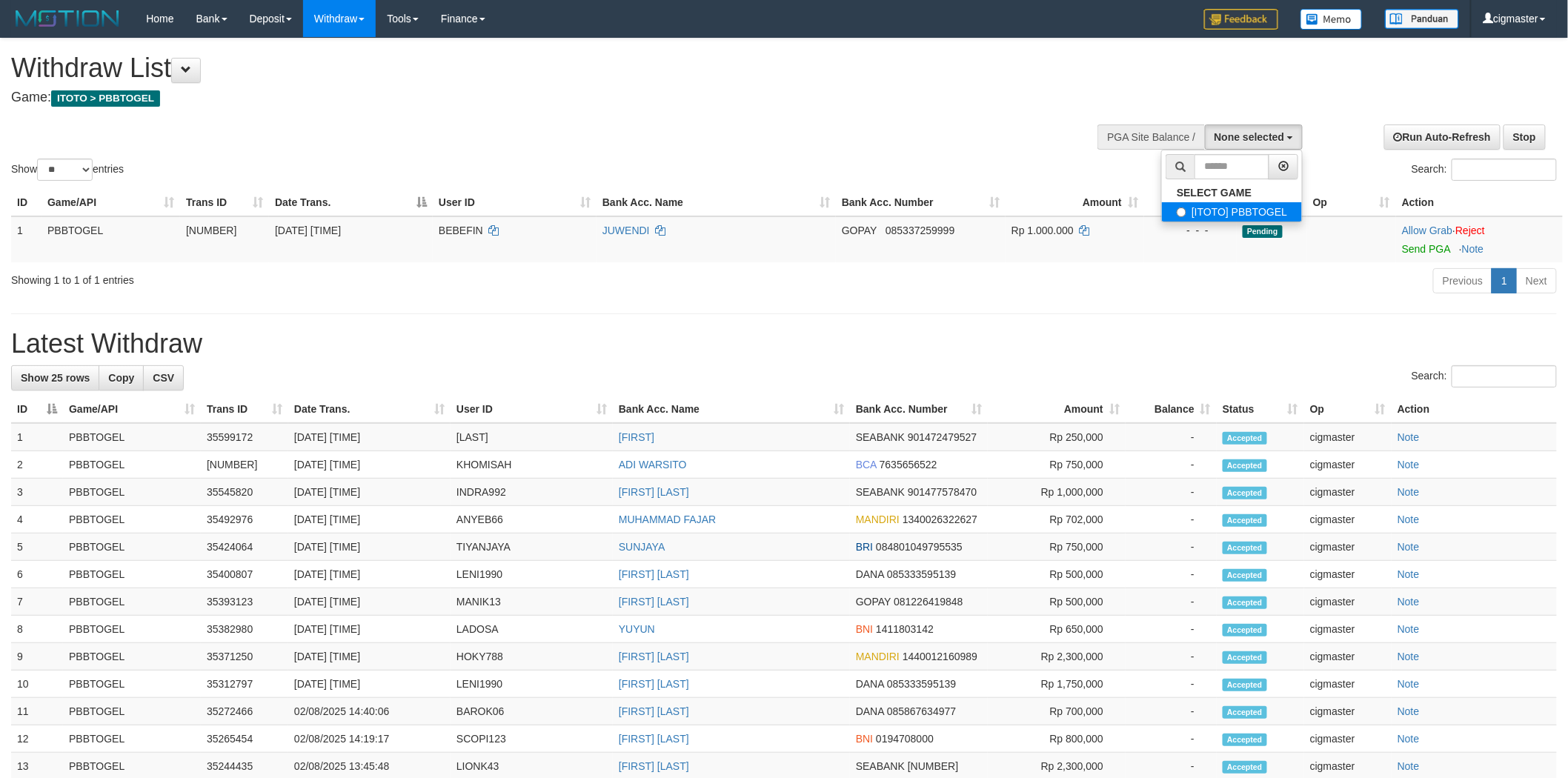 select on "****" 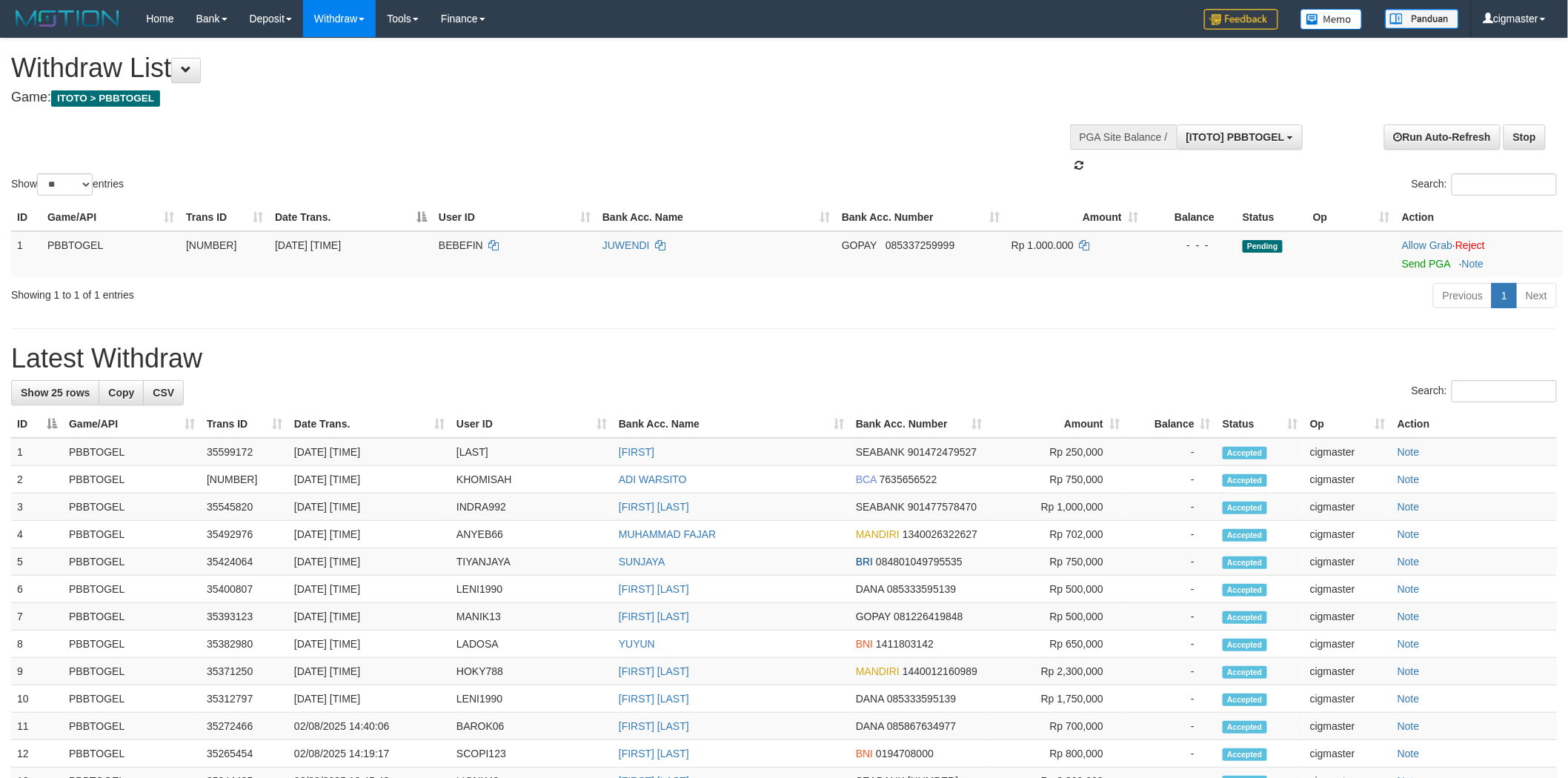 scroll, scrollTop: 13, scrollLeft: 0, axis: vertical 